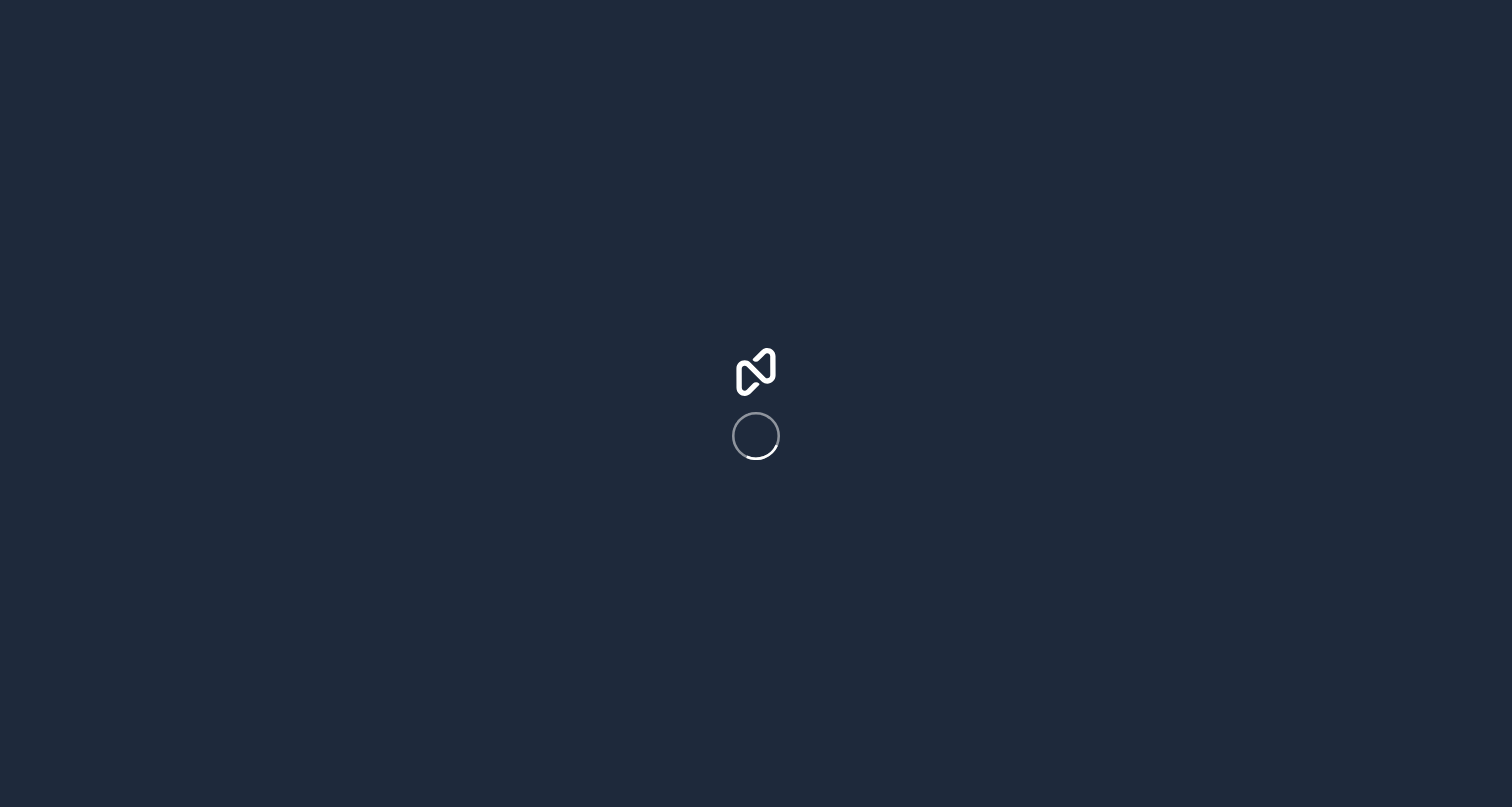 scroll, scrollTop: 0, scrollLeft: 0, axis: both 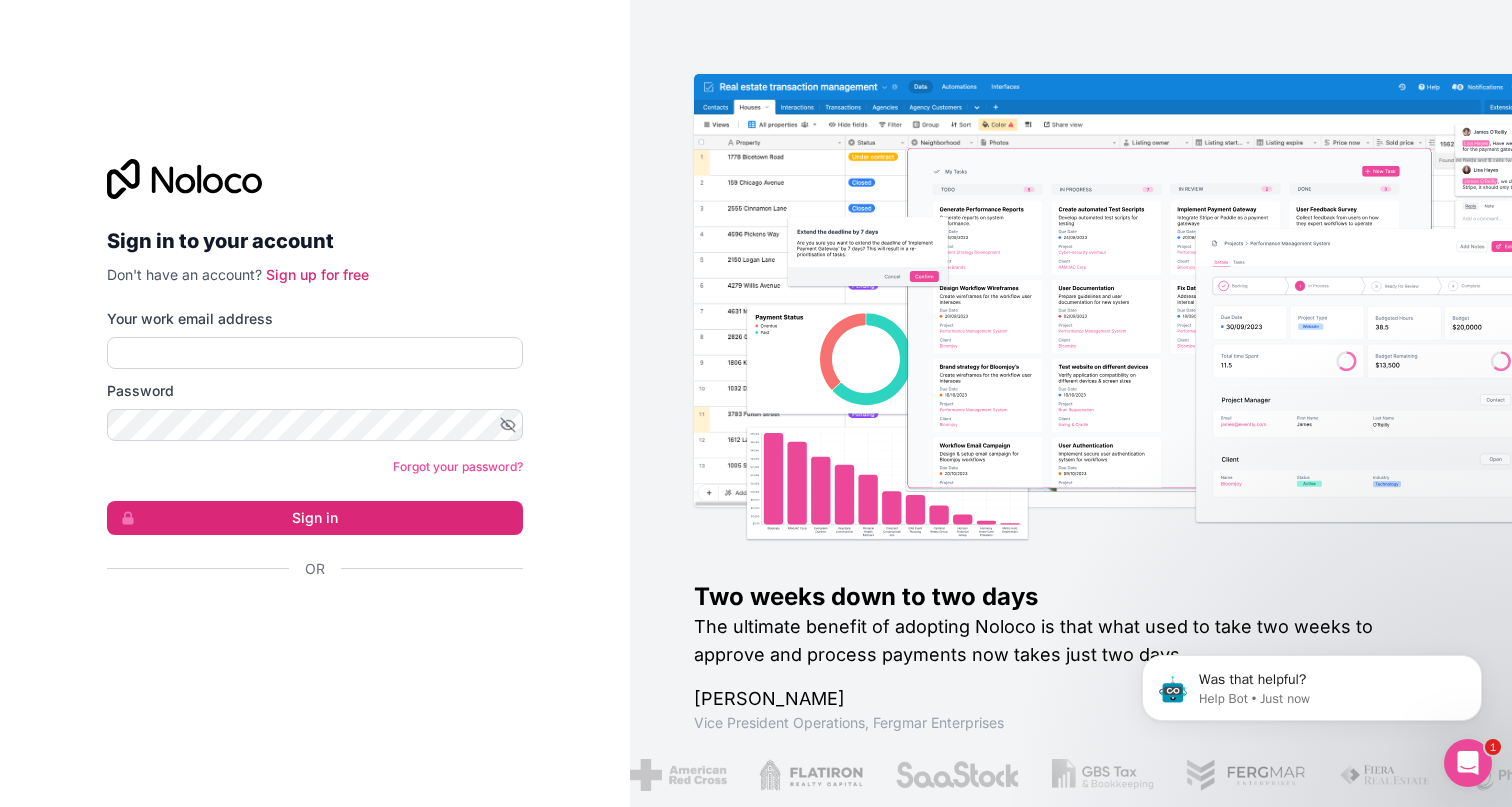 click at bounding box center (1468, 763) 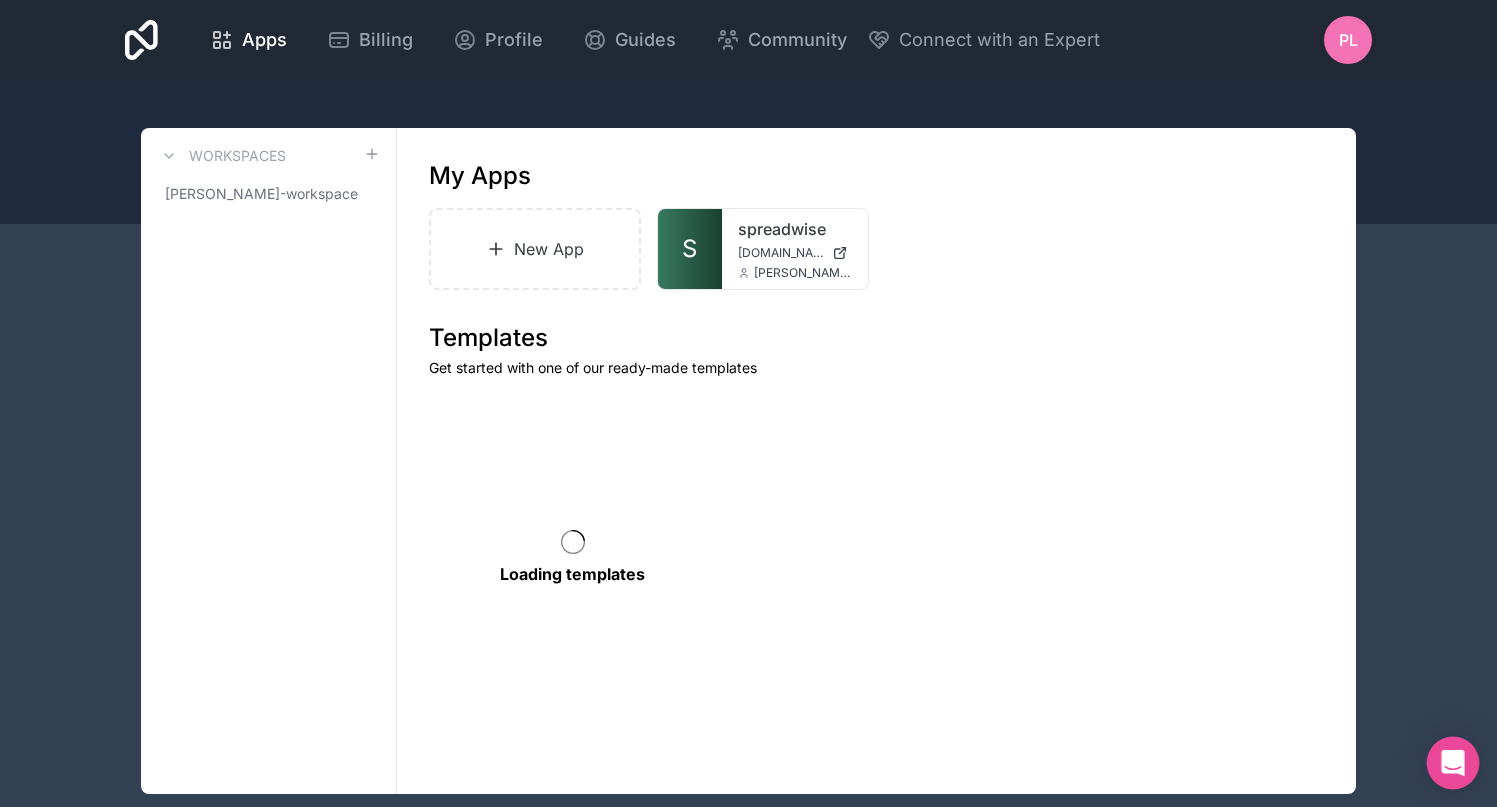 click 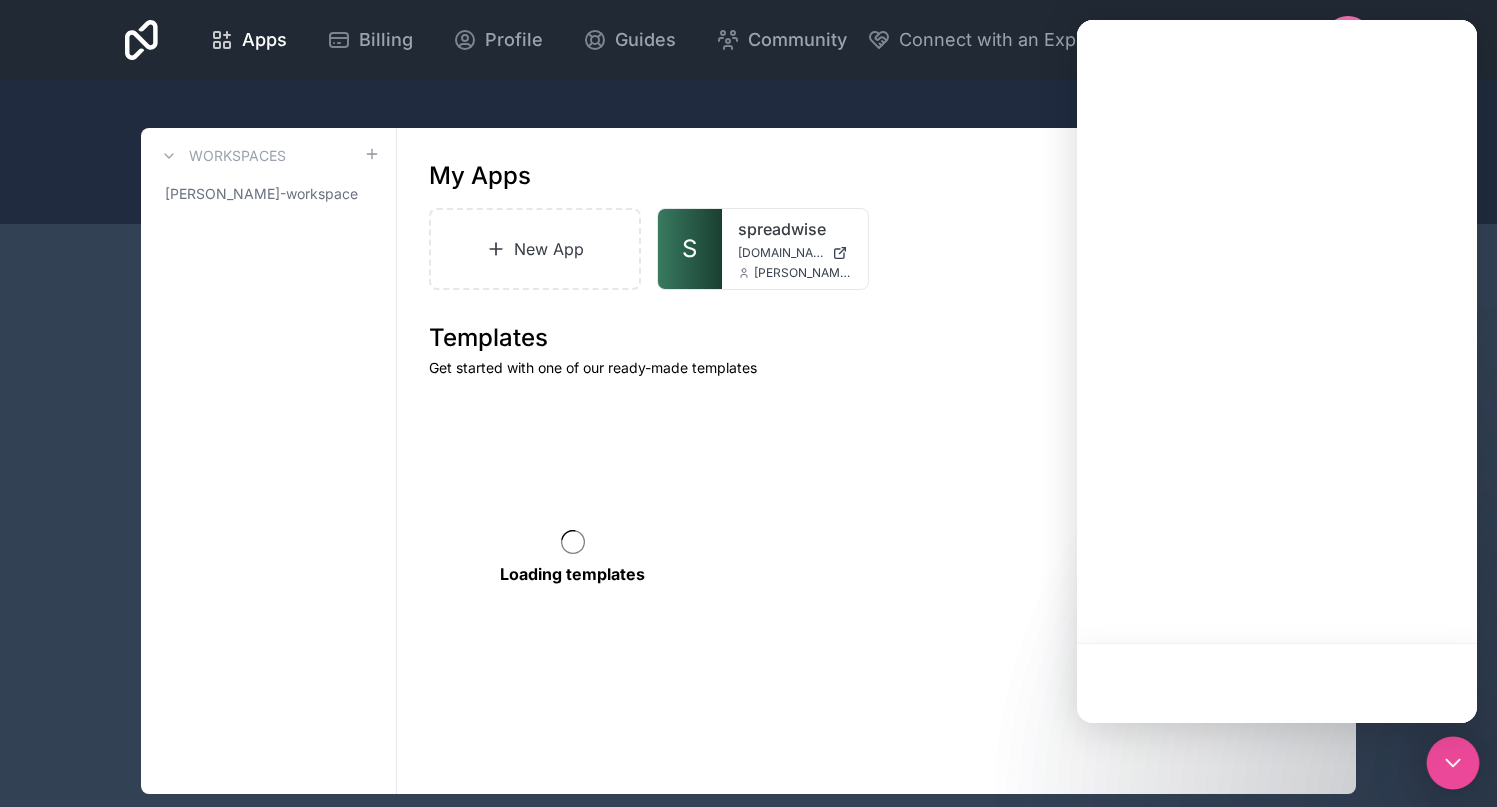 scroll, scrollTop: 0, scrollLeft: 0, axis: both 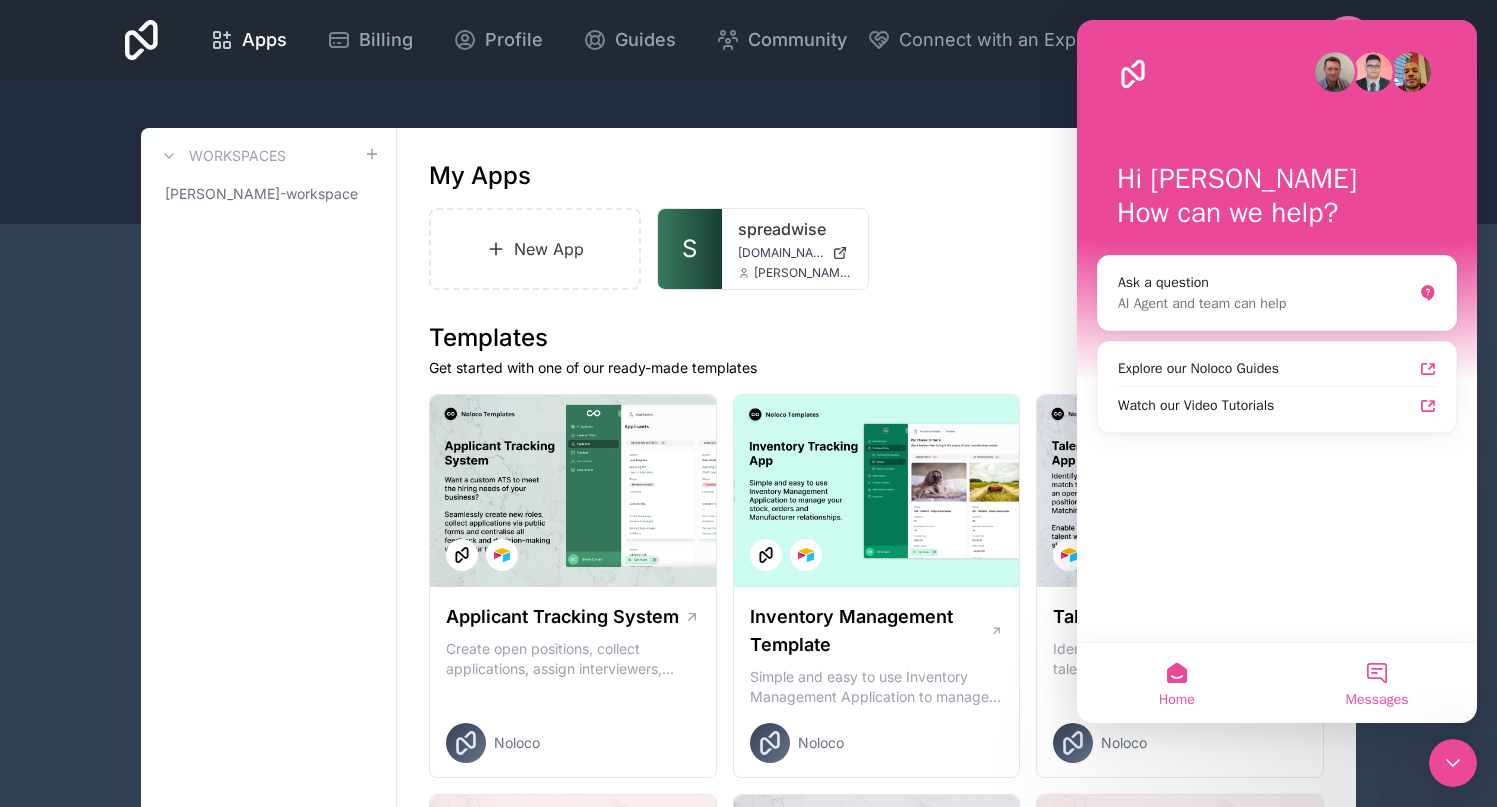 click on "Messages" at bounding box center [1377, 683] 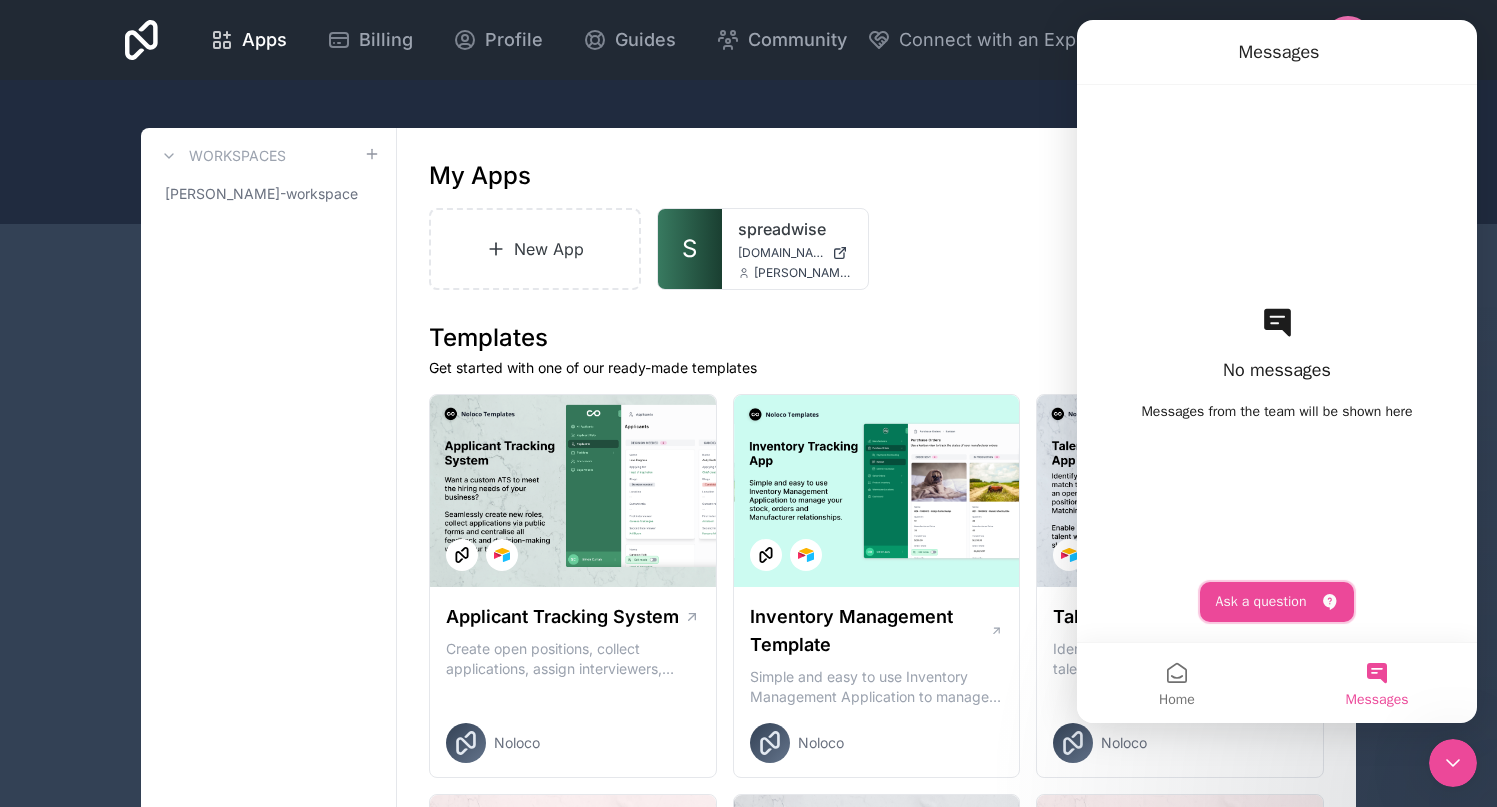 click on "Ask a question" at bounding box center (1277, 602) 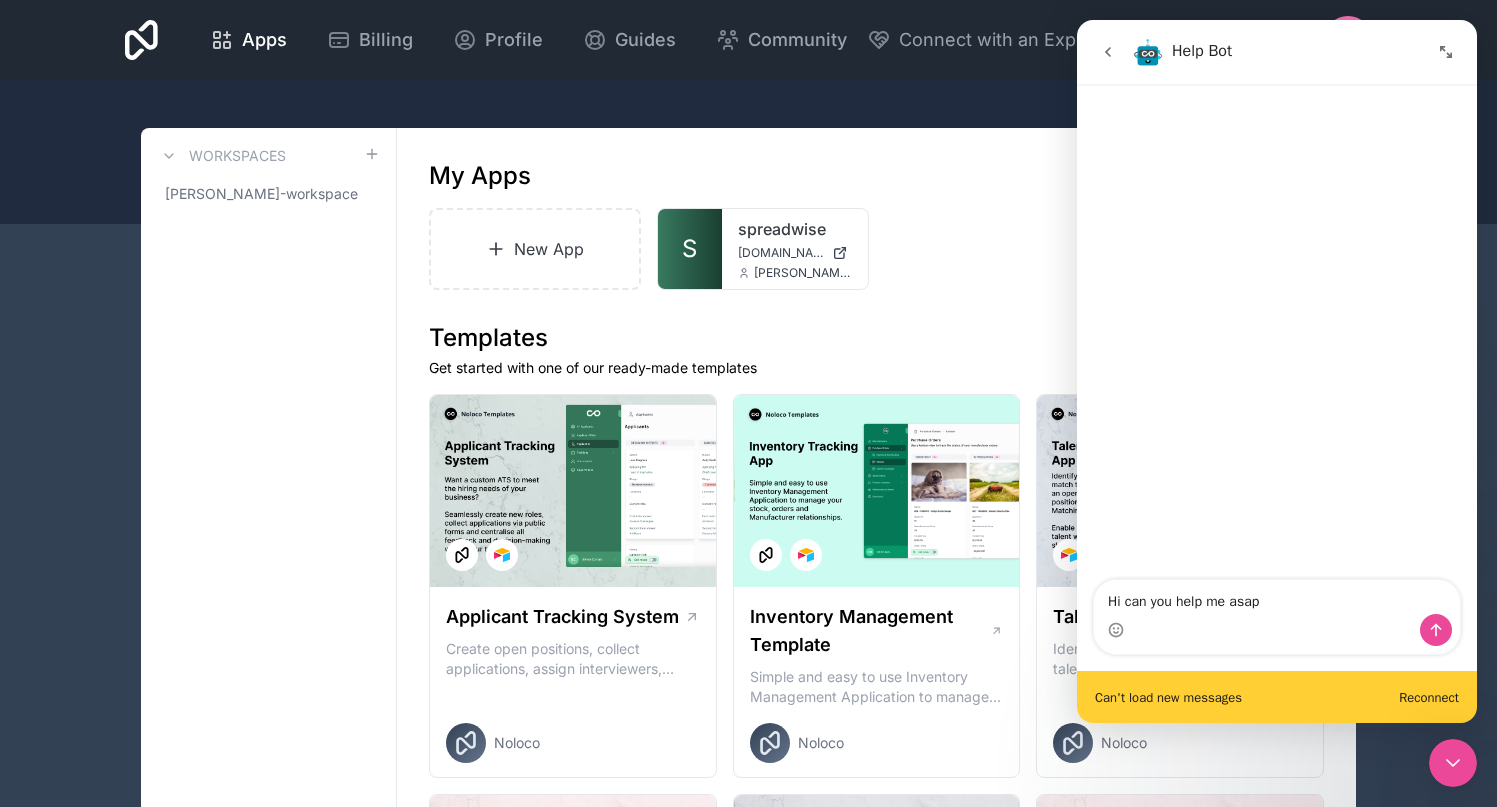 type on "Hi can you help me asap?" 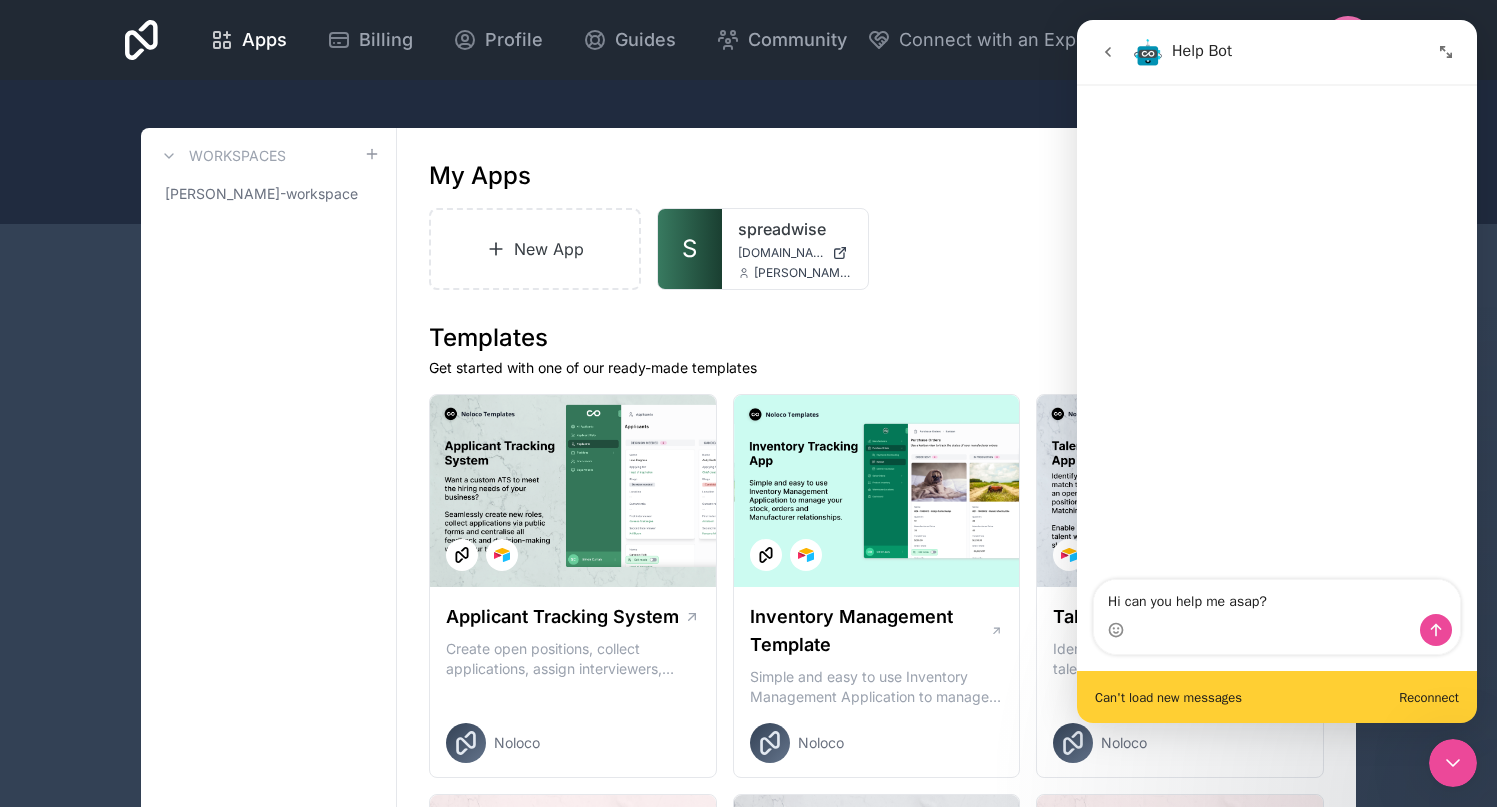 type 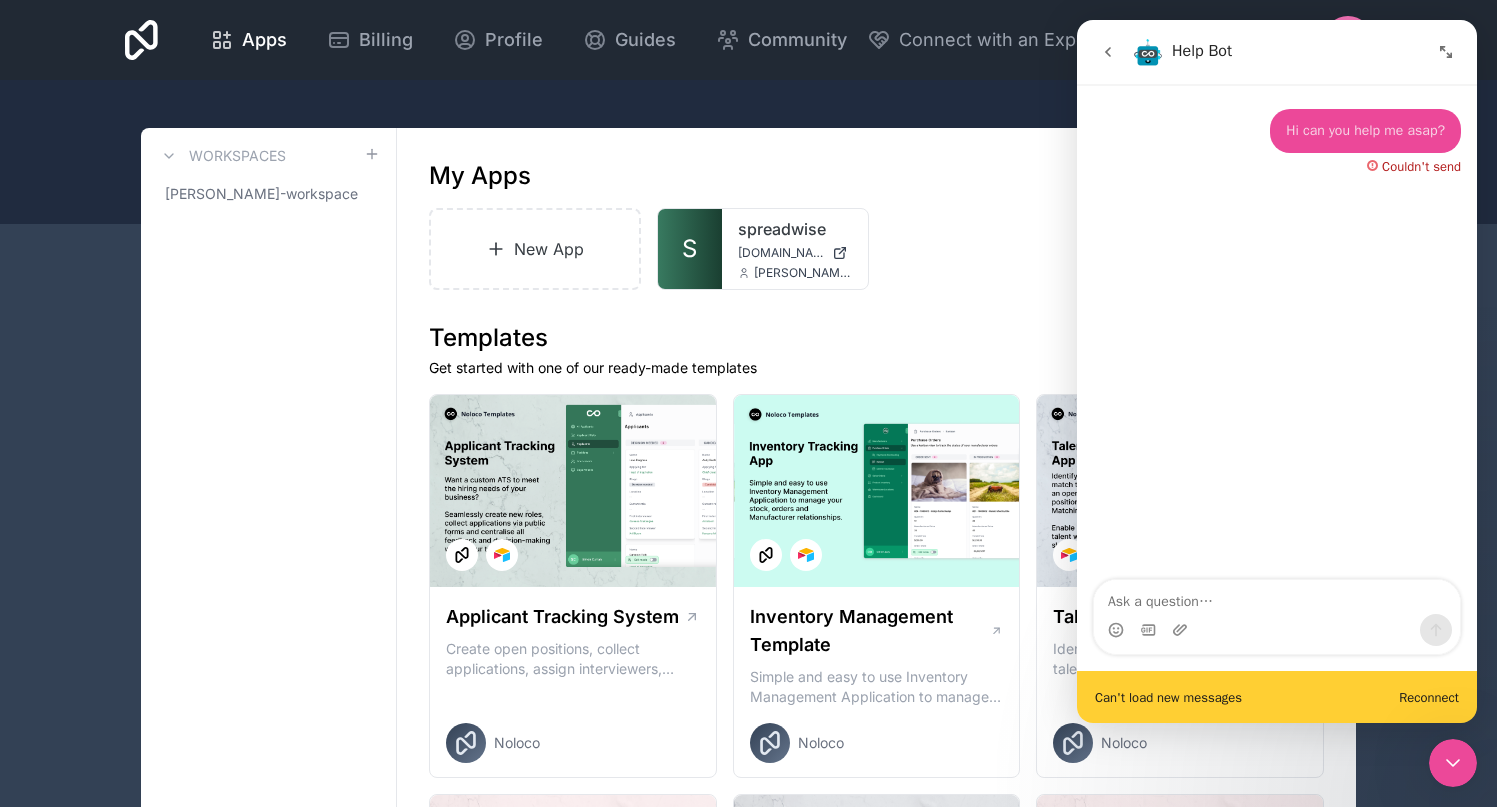 click on "Can't load new messages Reconnect" at bounding box center (1277, 697) 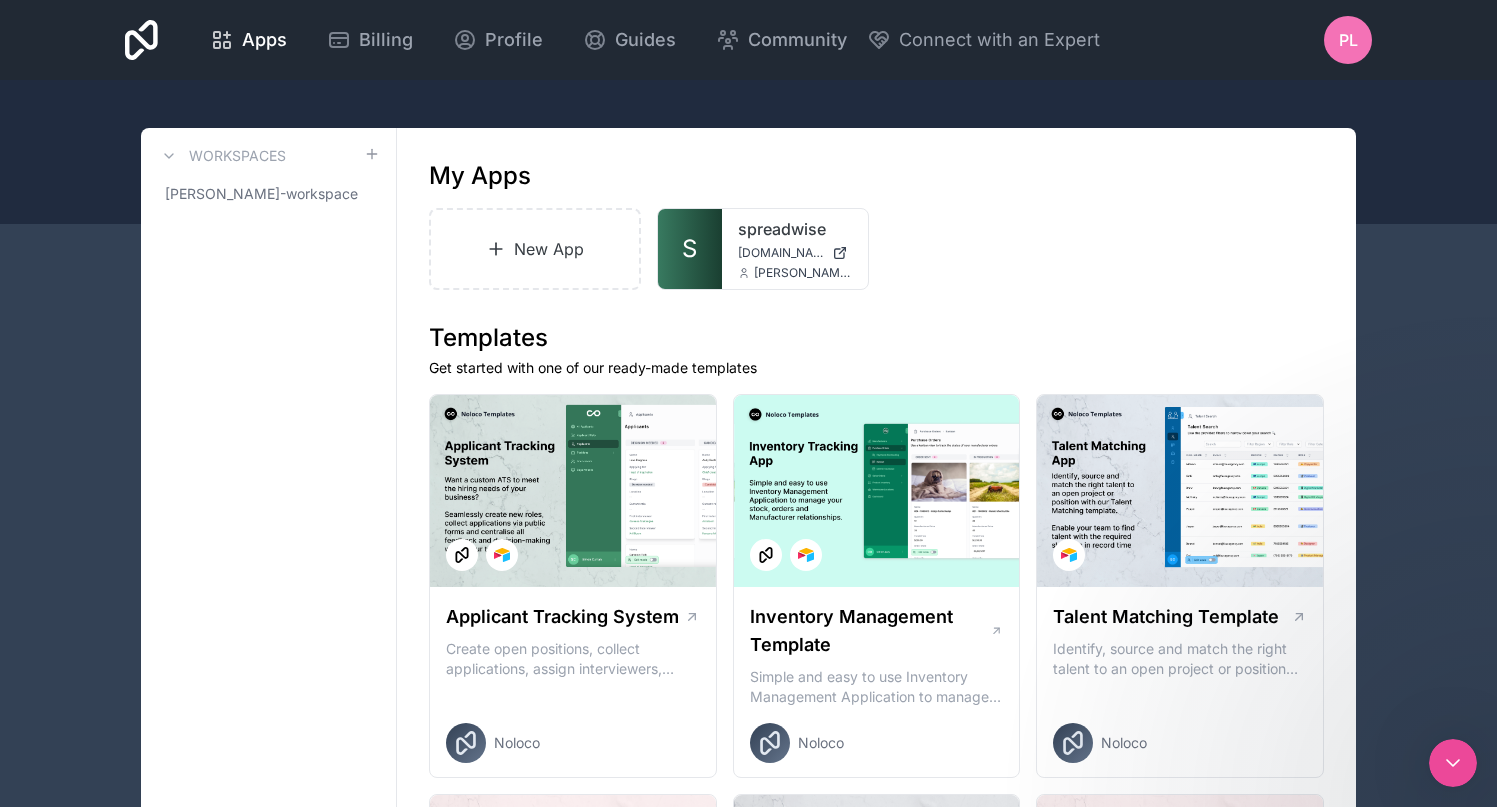 scroll, scrollTop: 0, scrollLeft: 0, axis: both 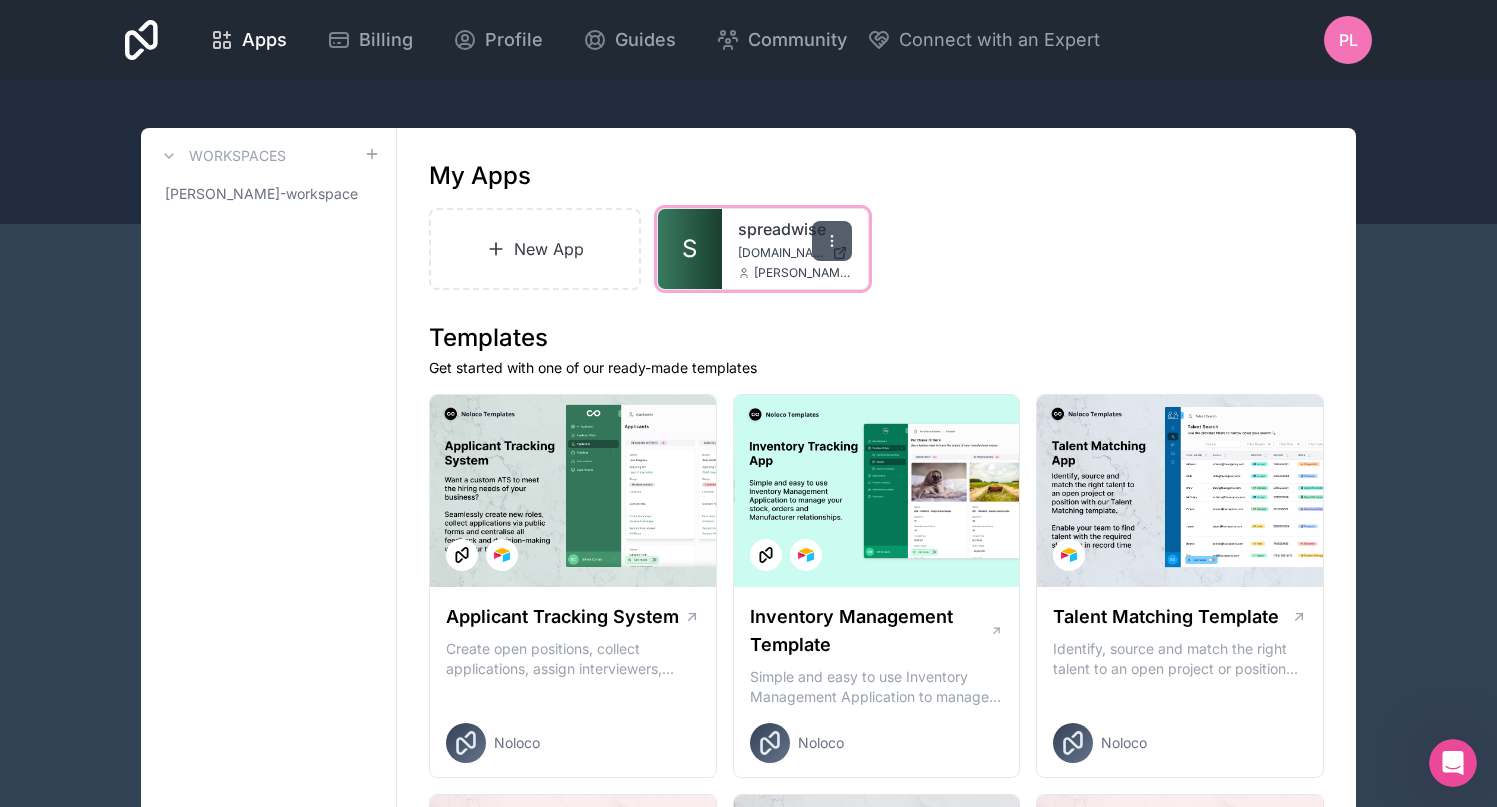 click at bounding box center (832, 241) 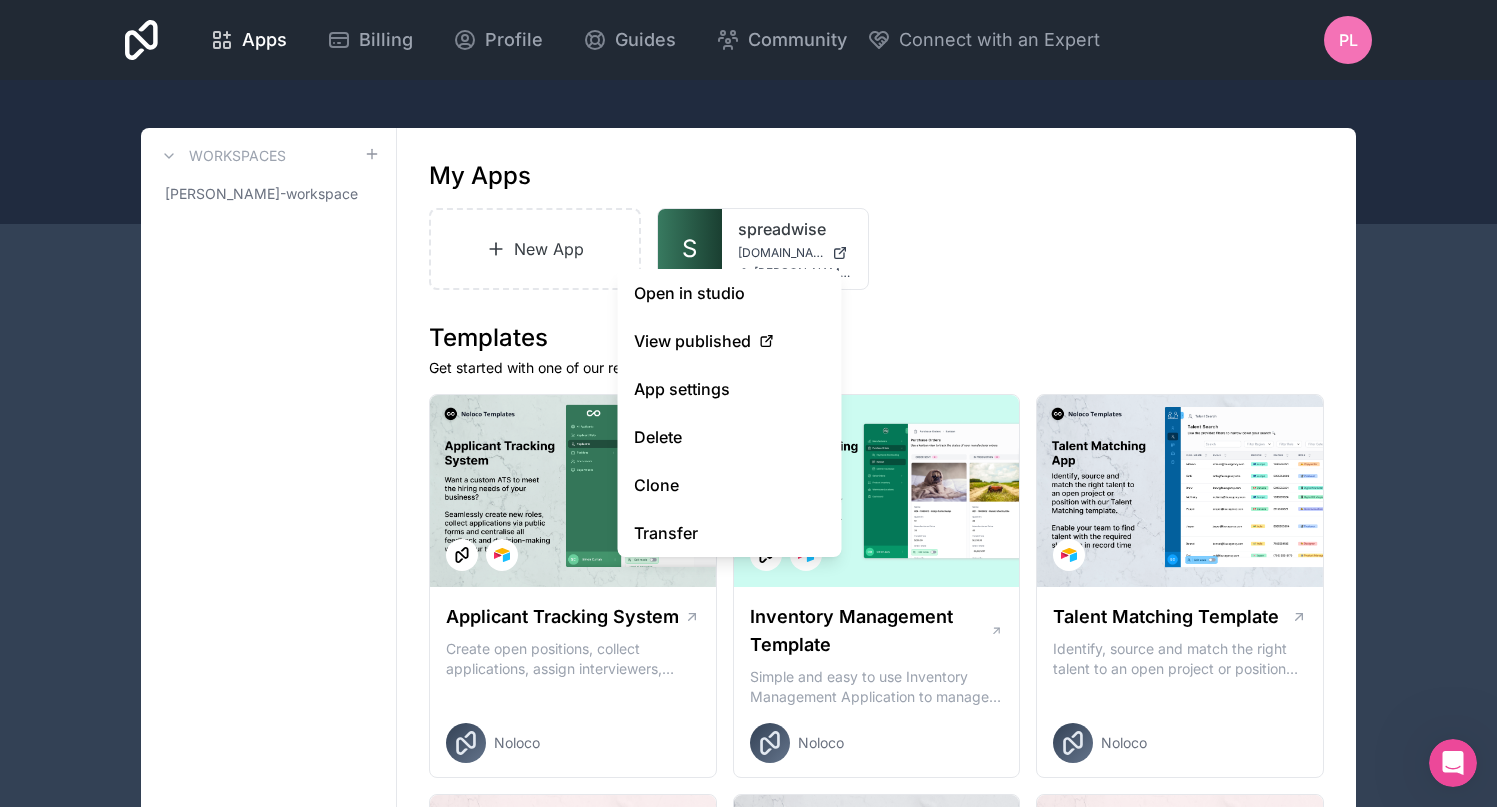click 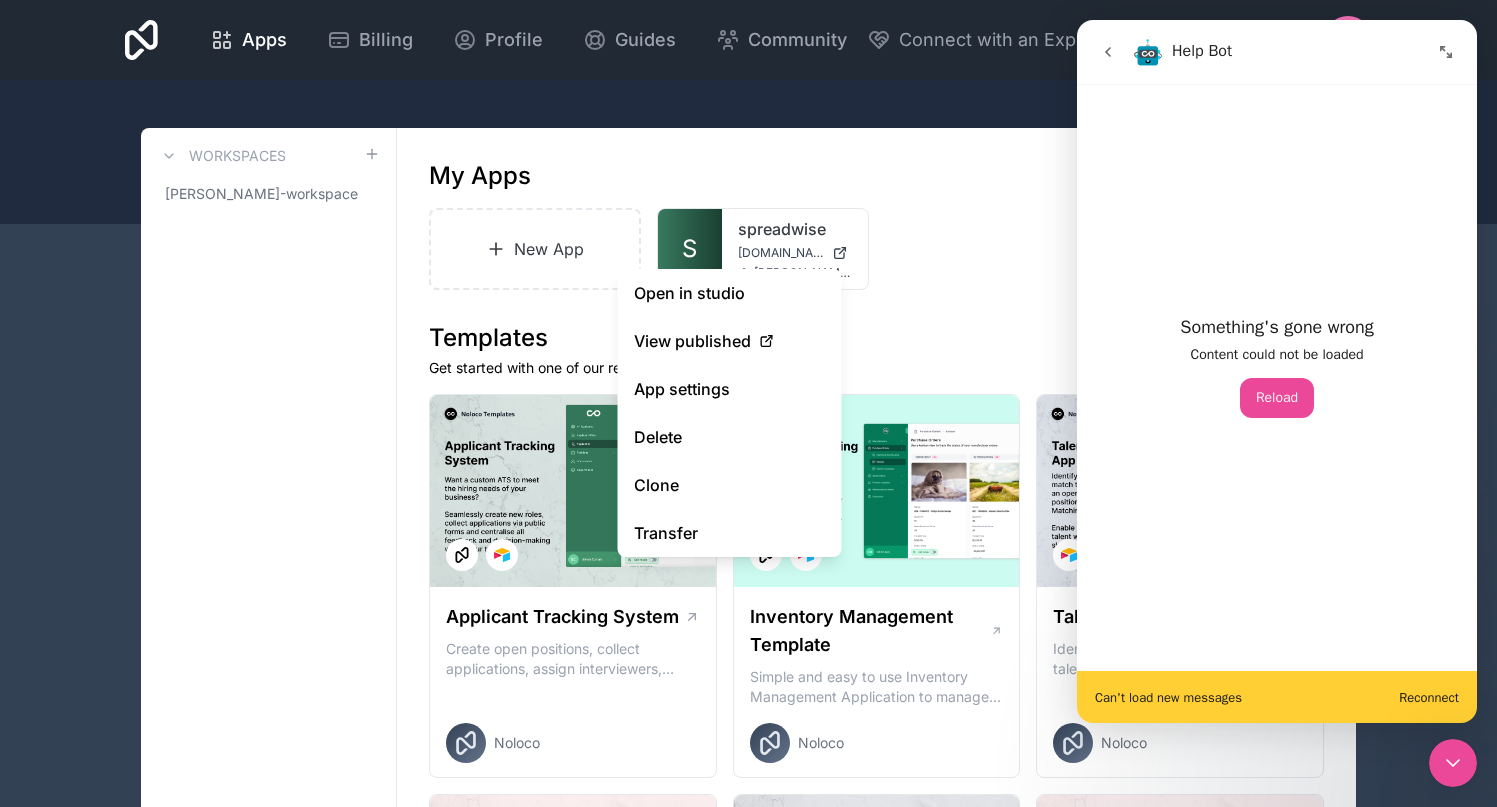 click on "Reconnect" at bounding box center [1429, 697] 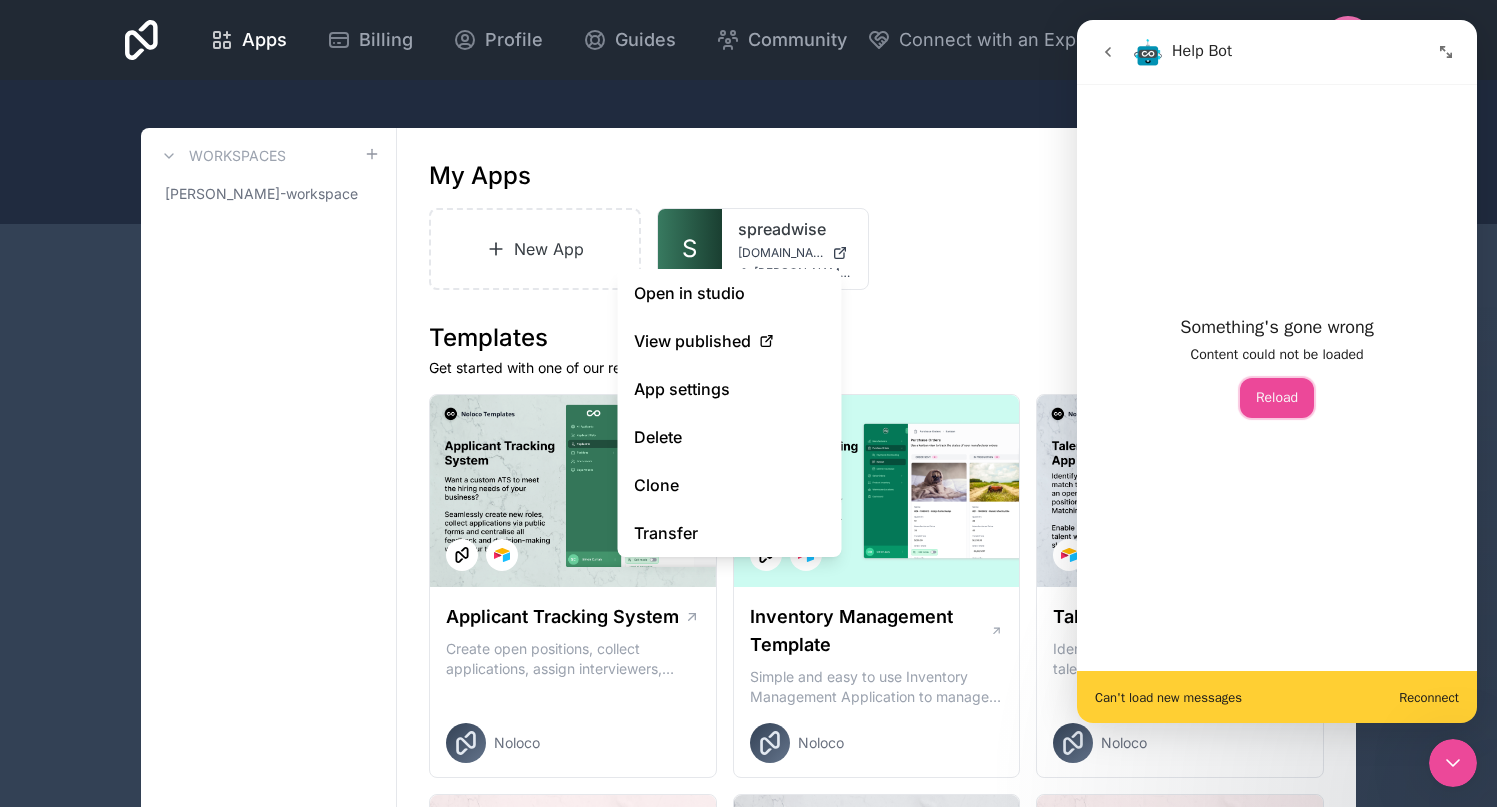 click on "Reload" at bounding box center [1277, 398] 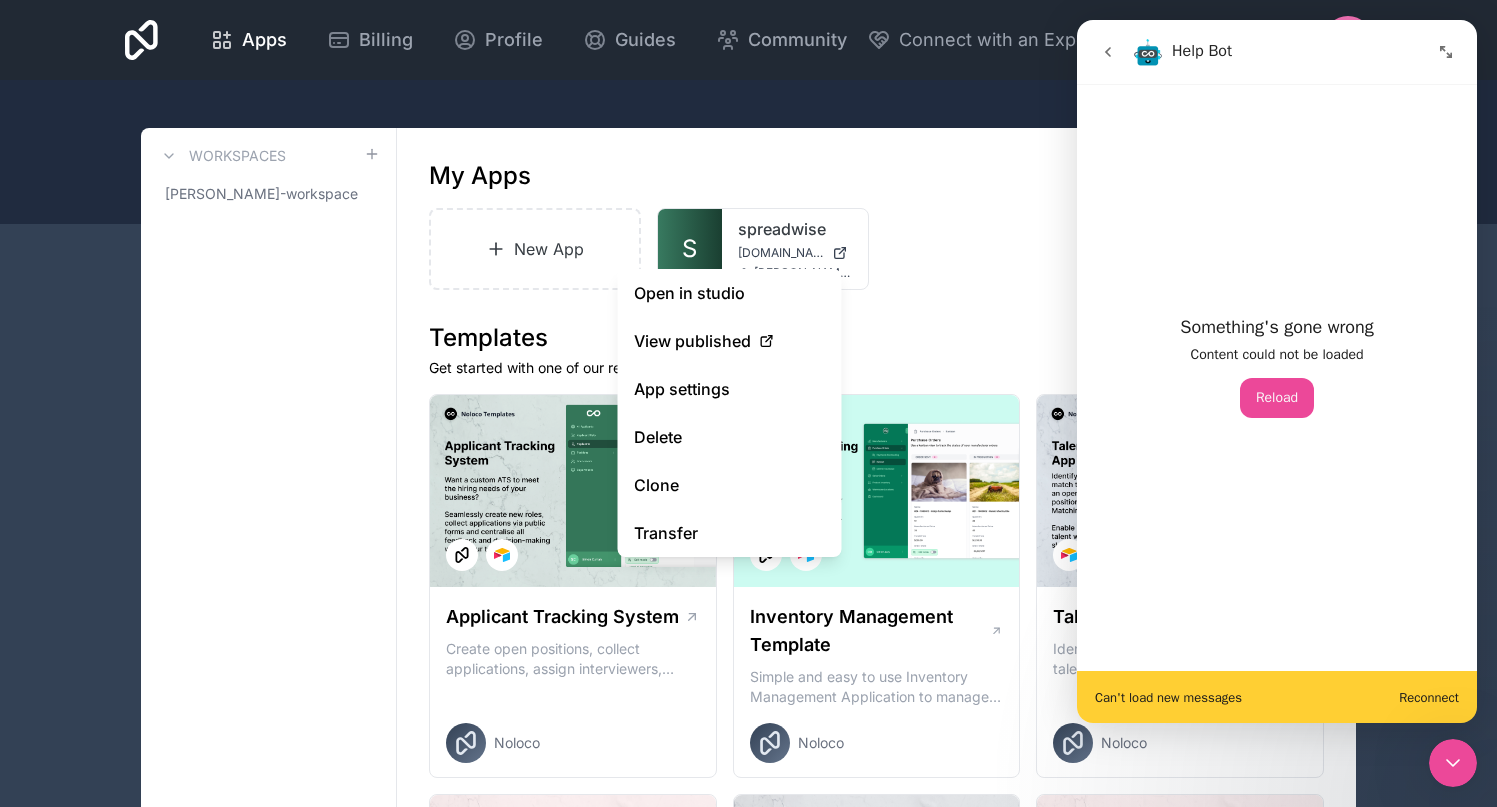click at bounding box center [1108, 52] 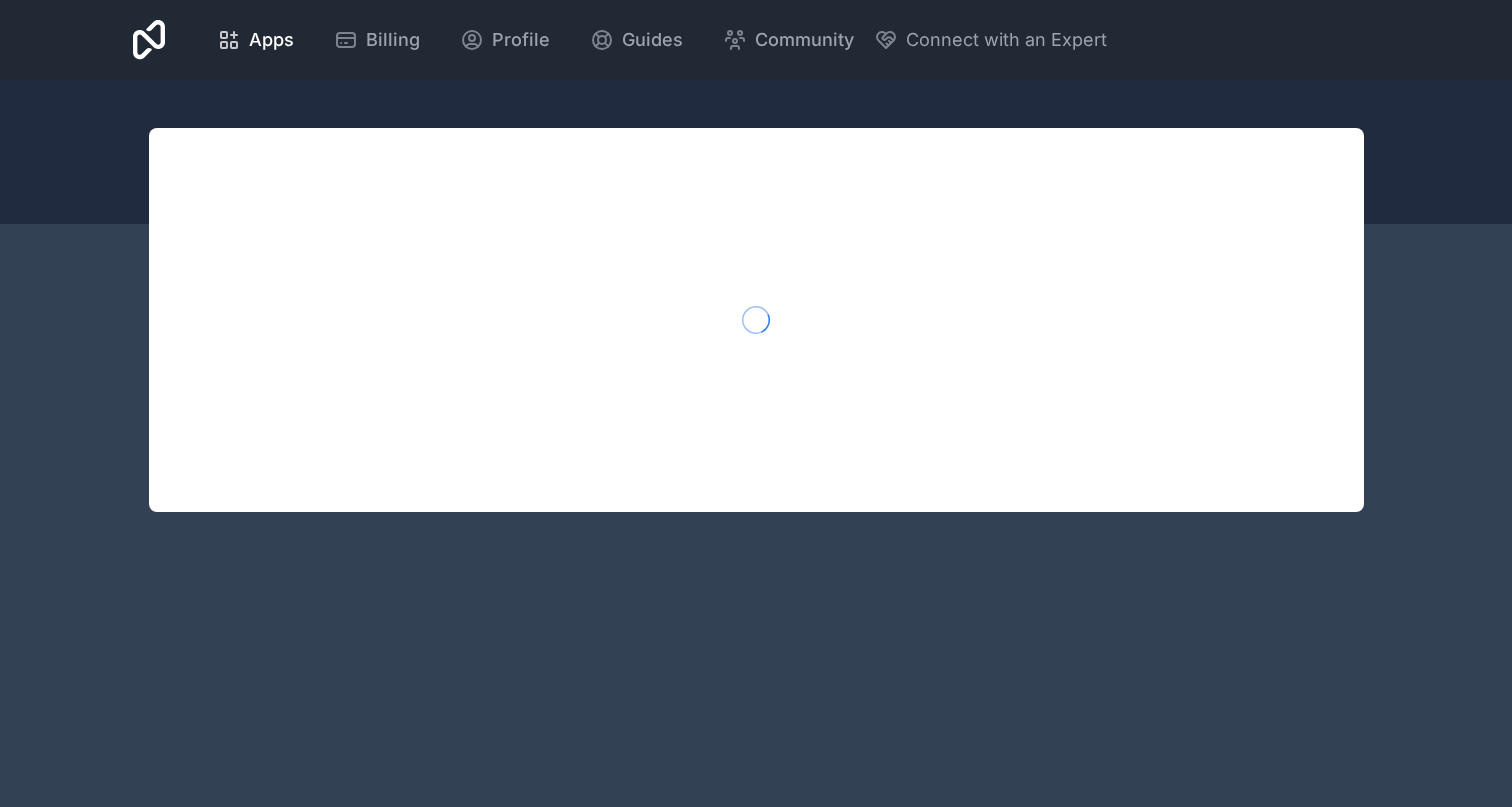 scroll, scrollTop: 0, scrollLeft: 0, axis: both 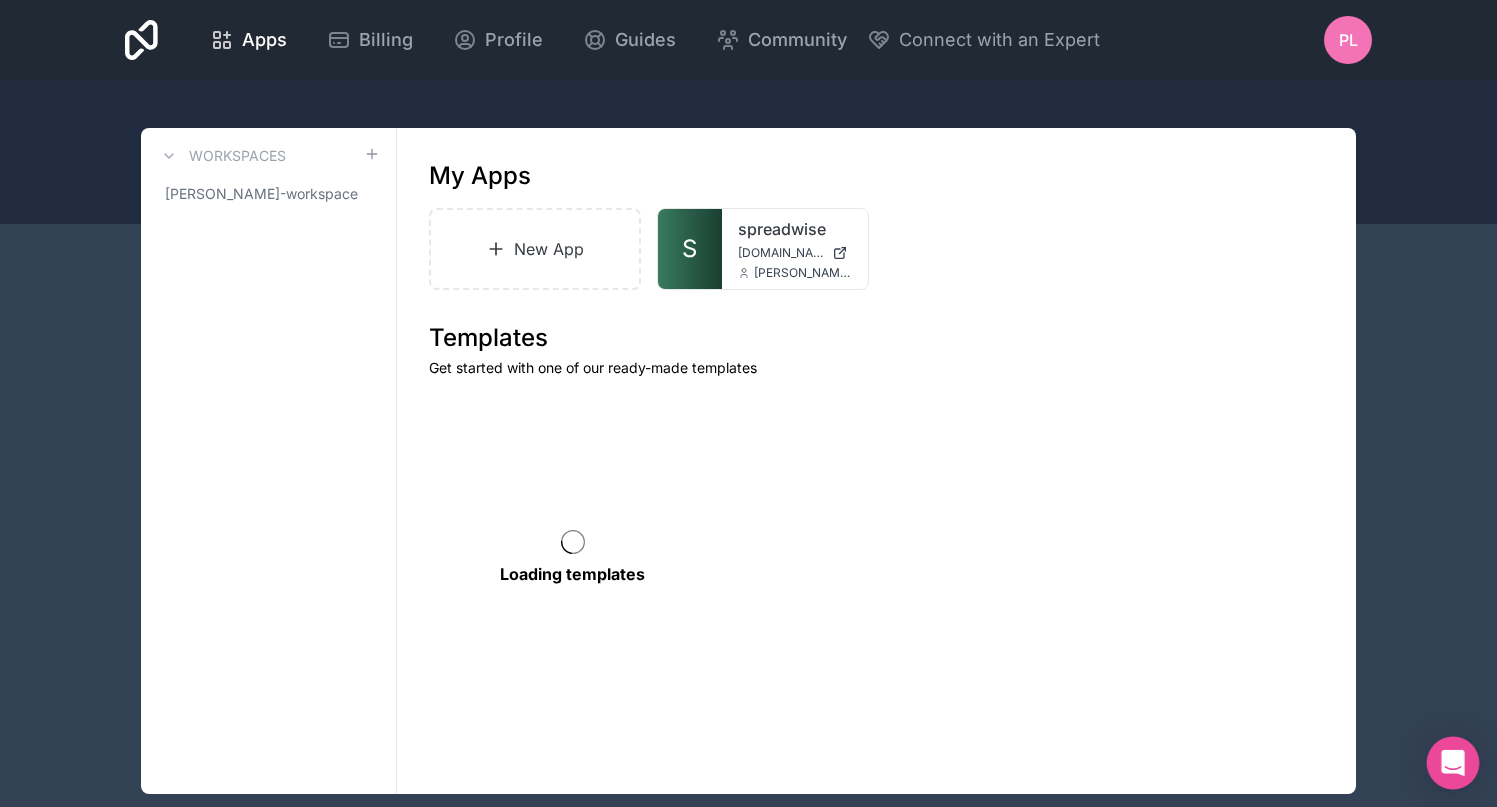 click 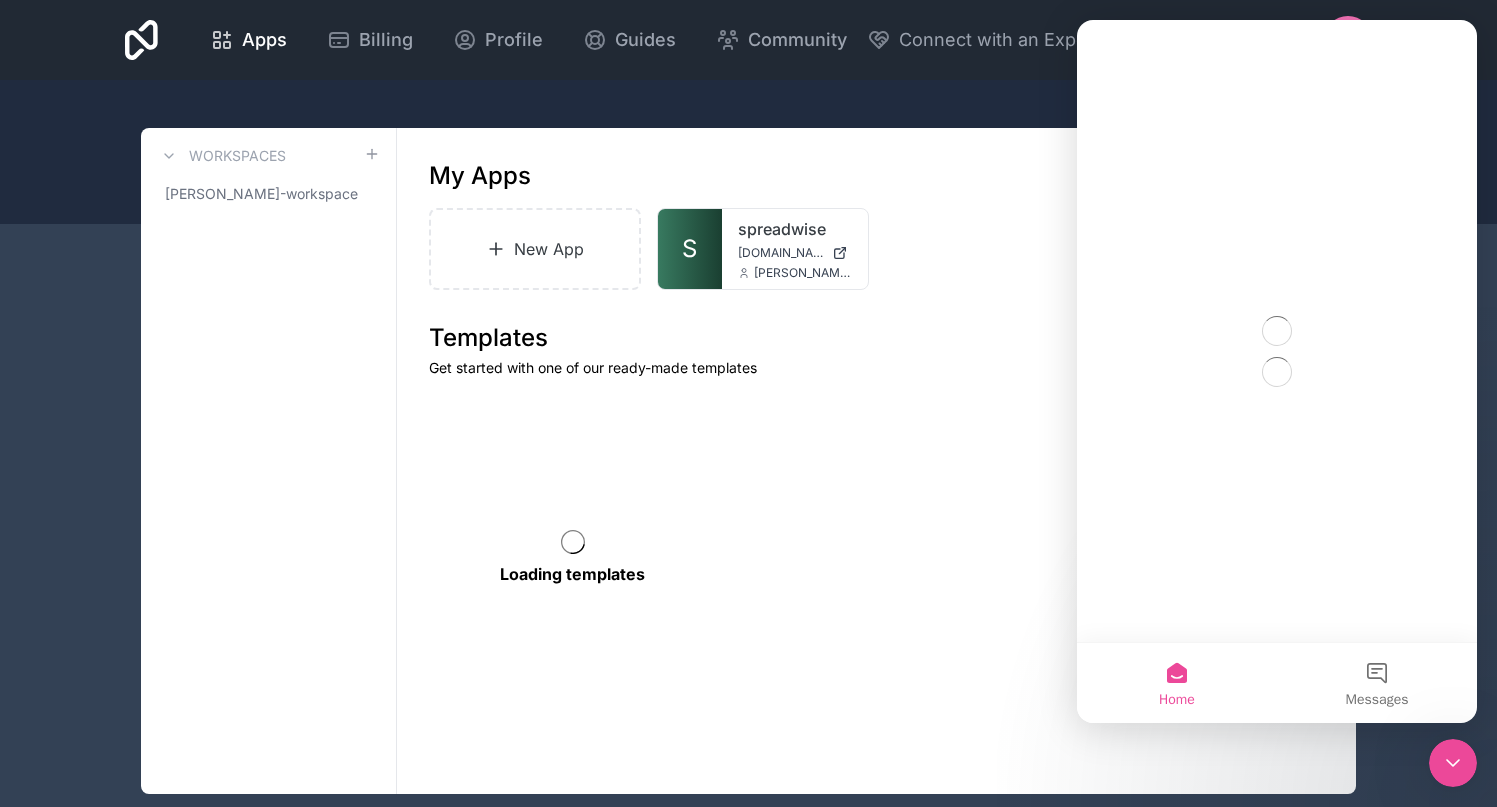 scroll, scrollTop: 0, scrollLeft: 0, axis: both 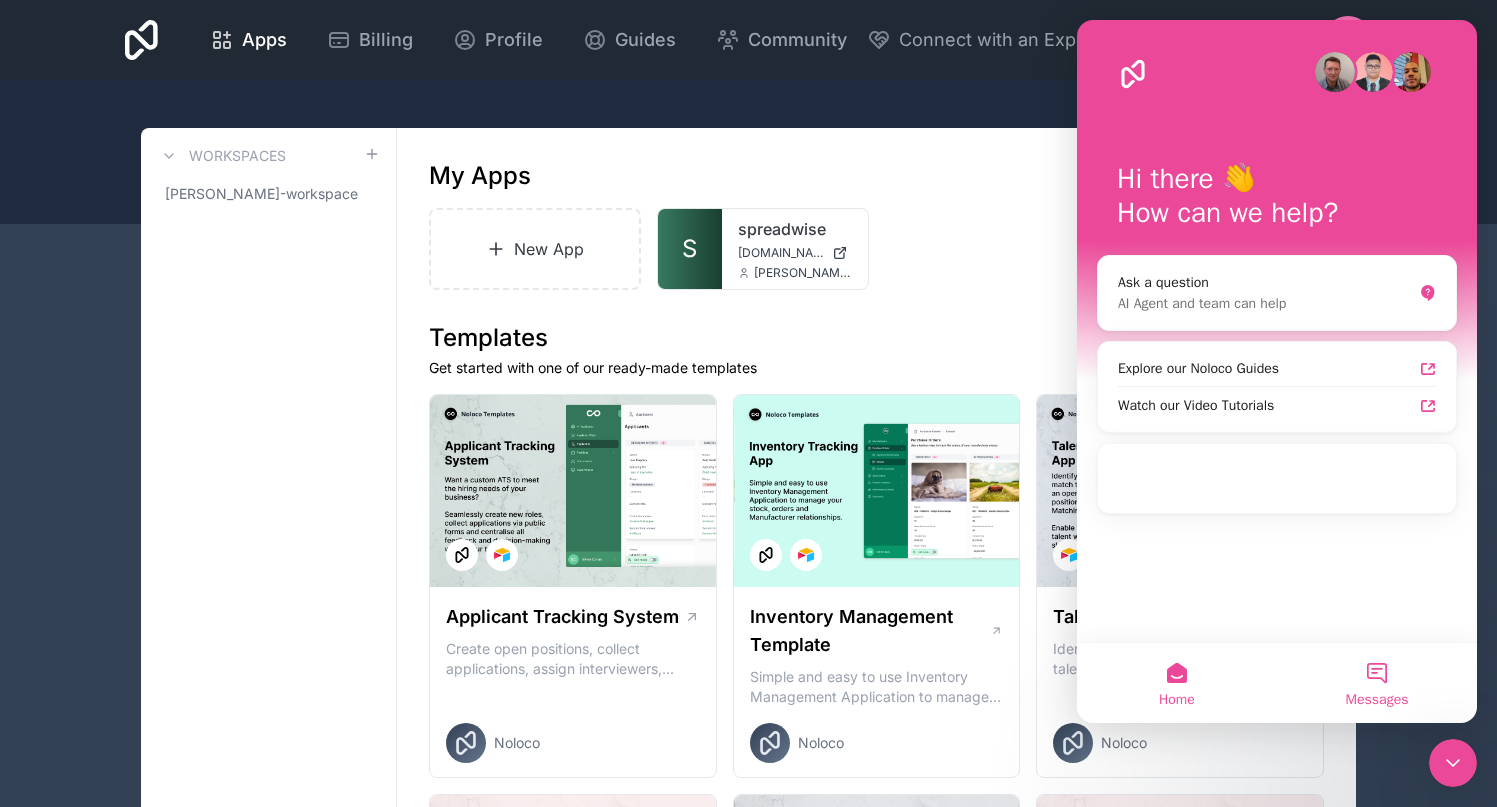 click on "Messages" at bounding box center [1377, 700] 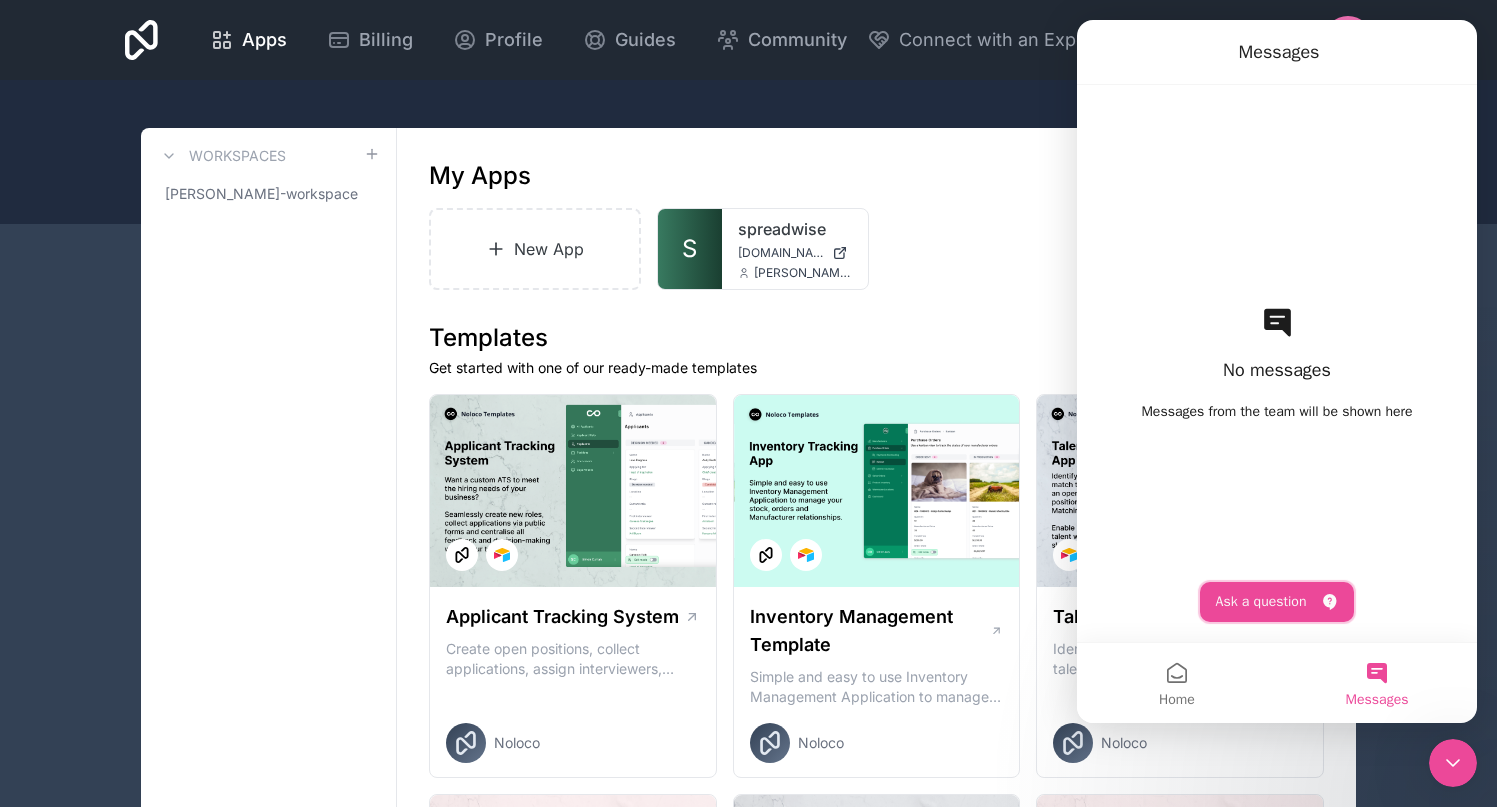click on "Ask a question" at bounding box center [1277, 602] 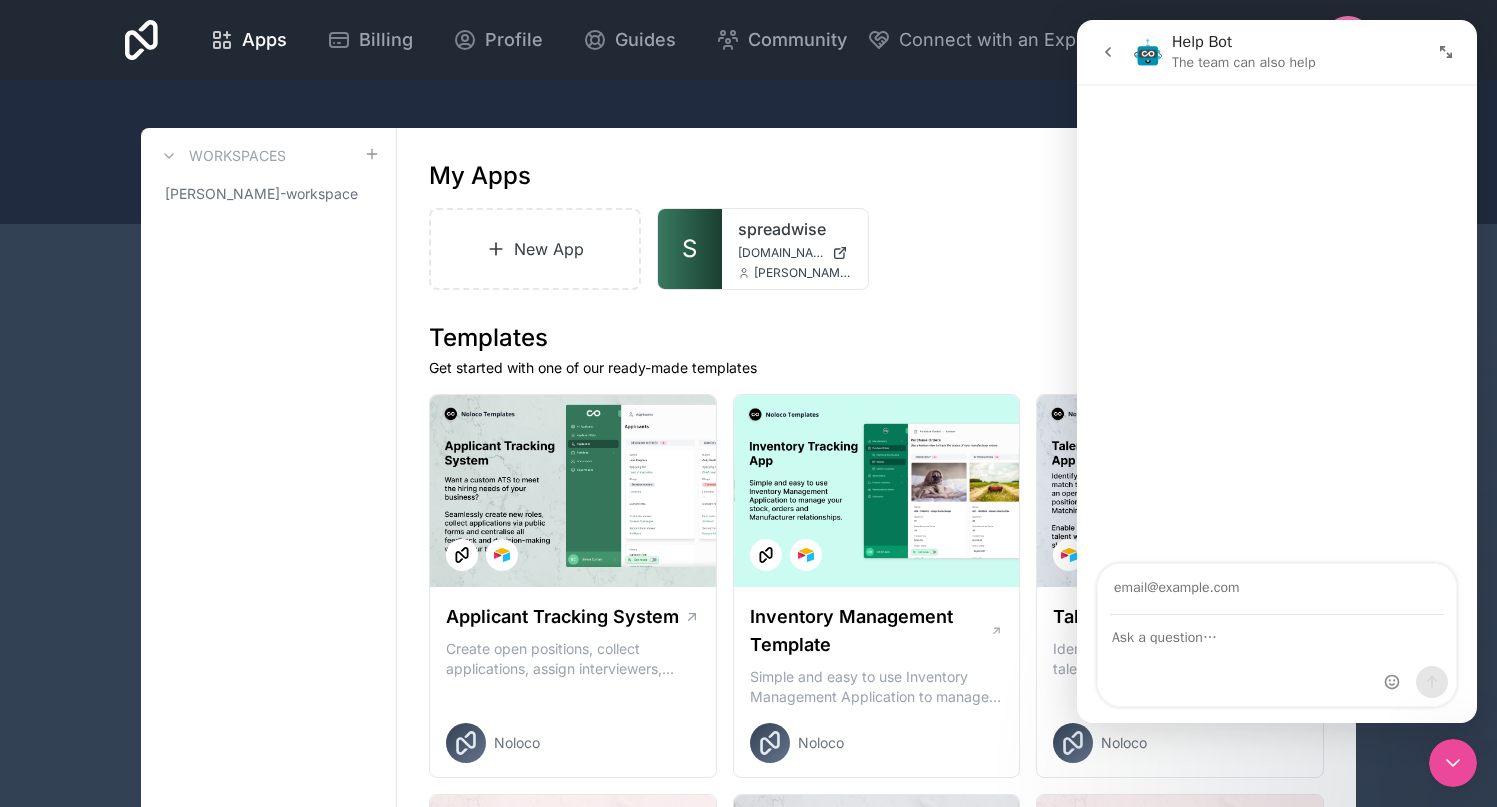 click at bounding box center [1277, 589] 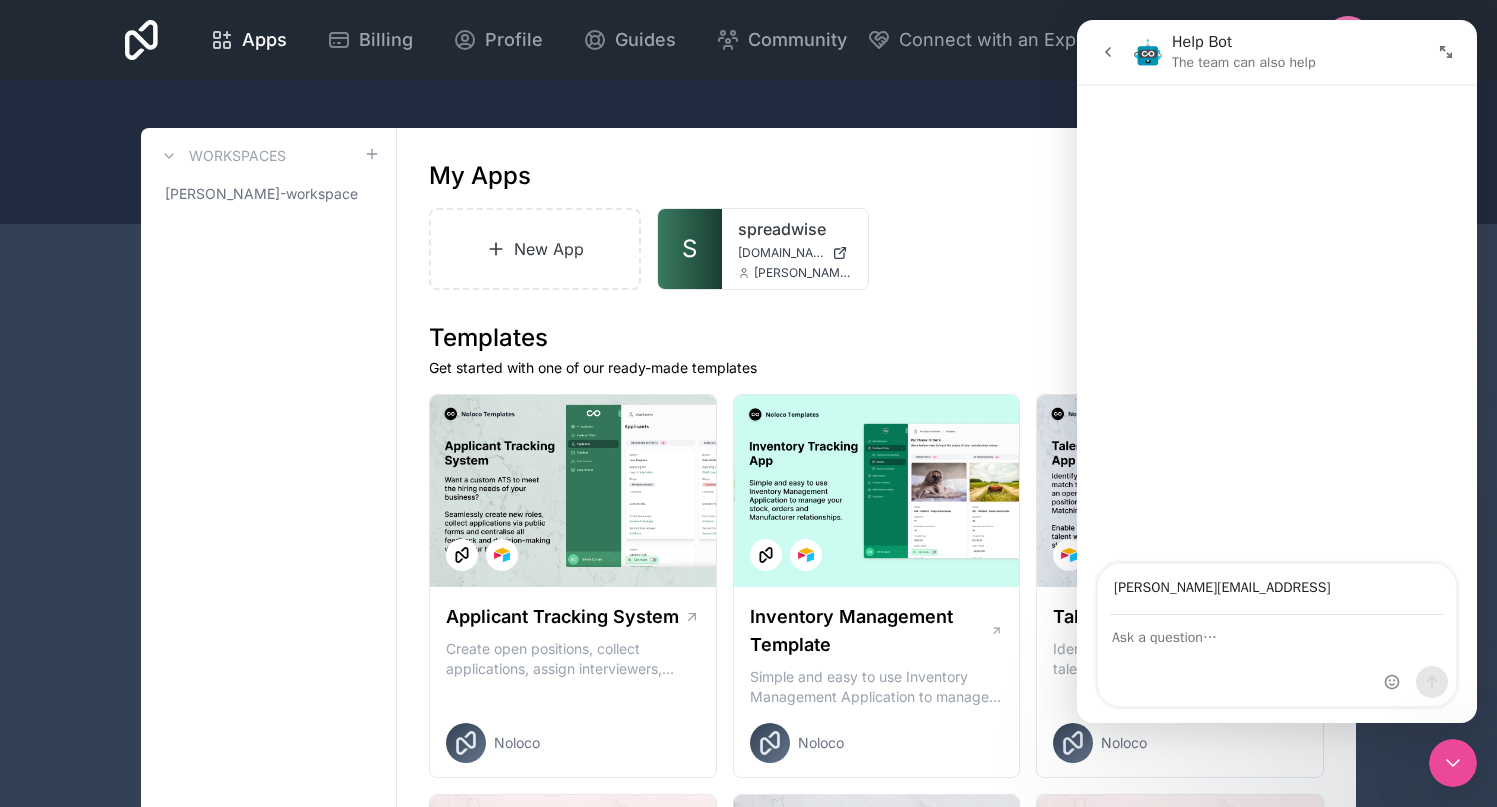 type on "[PERSON_NAME][EMAIL_ADDRESS]" 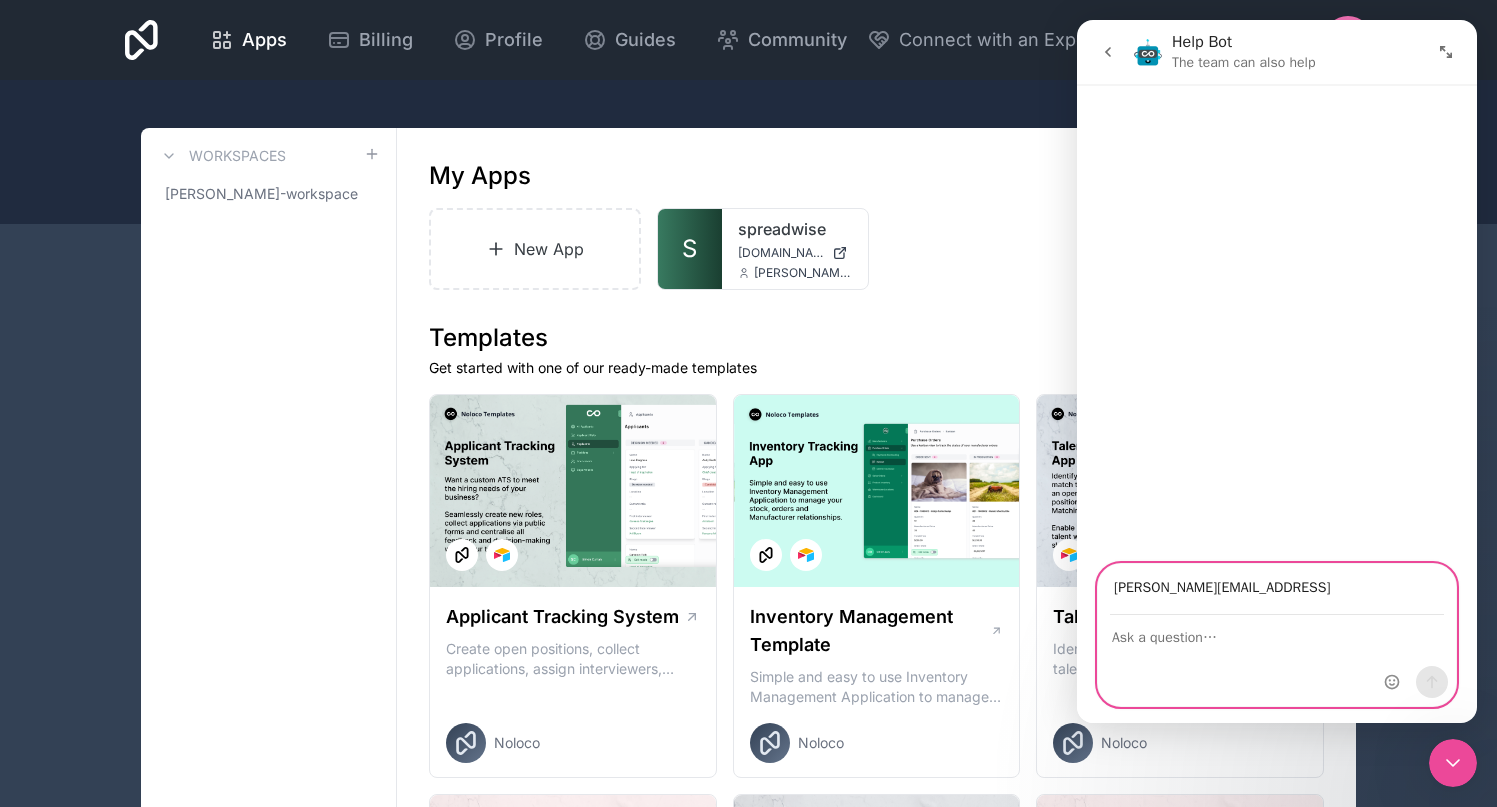 type on "G" 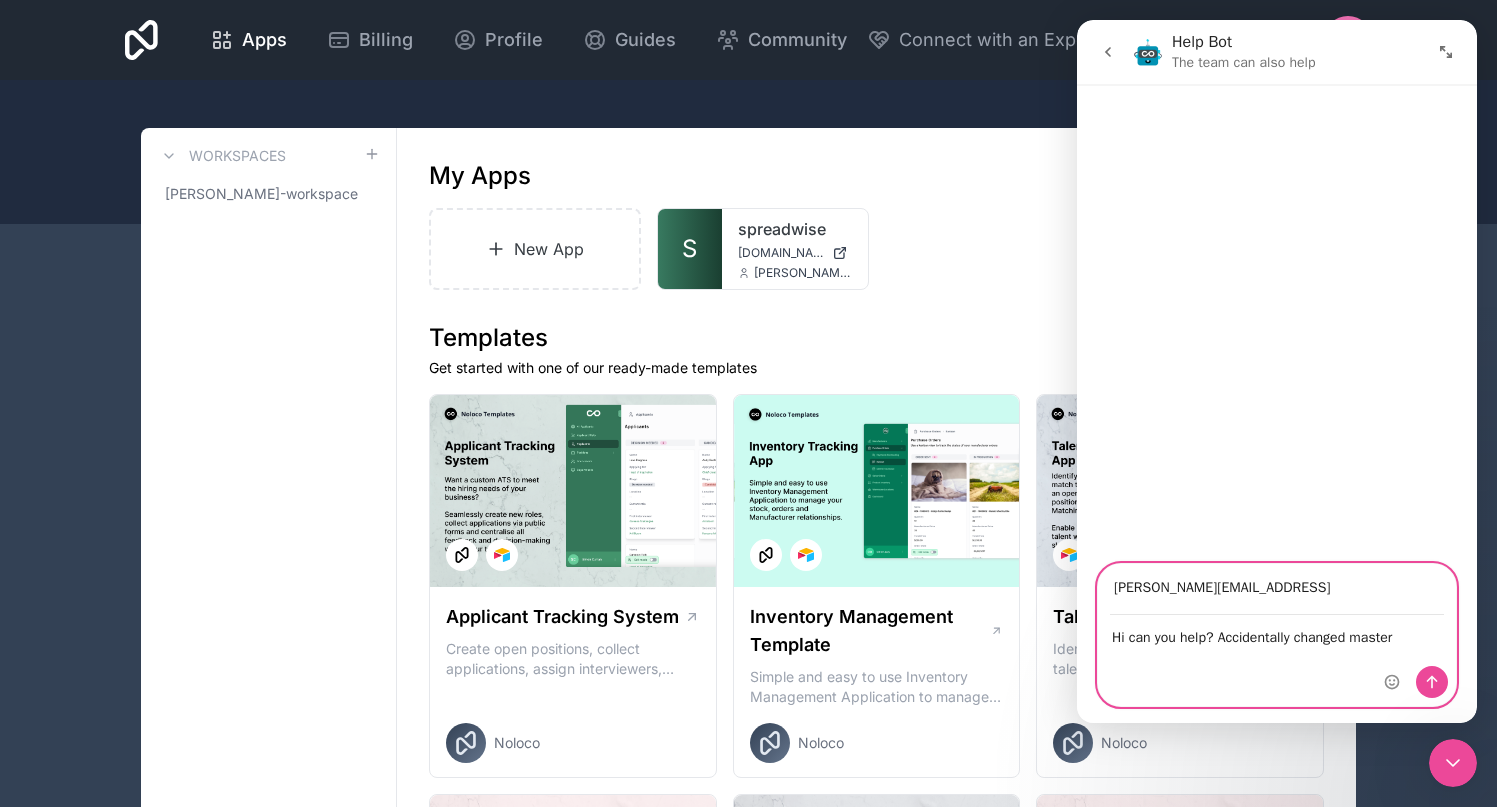 type on "Hi can you help? Accidentally changed master admin" 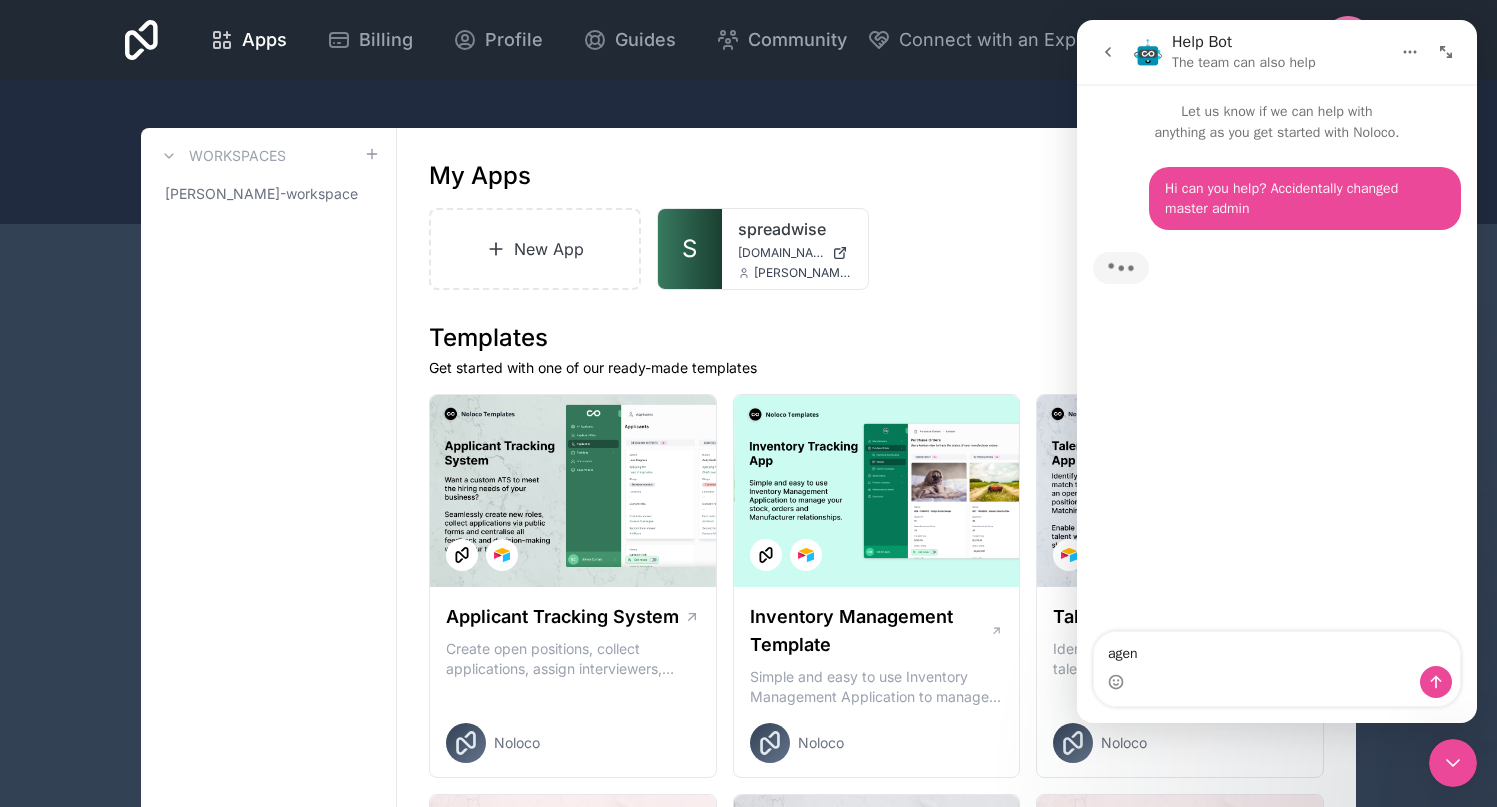 type on "agent" 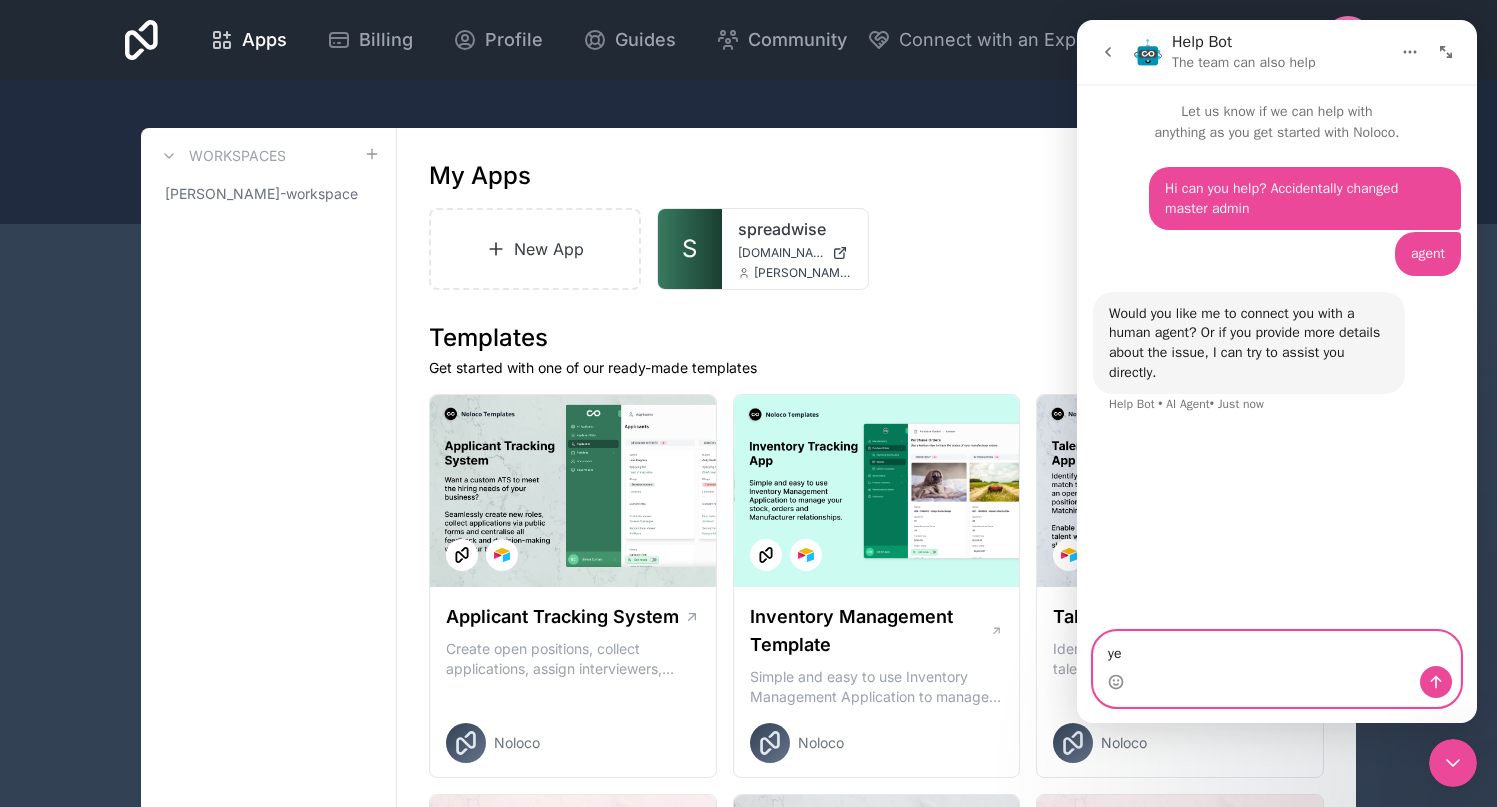 type on "yes" 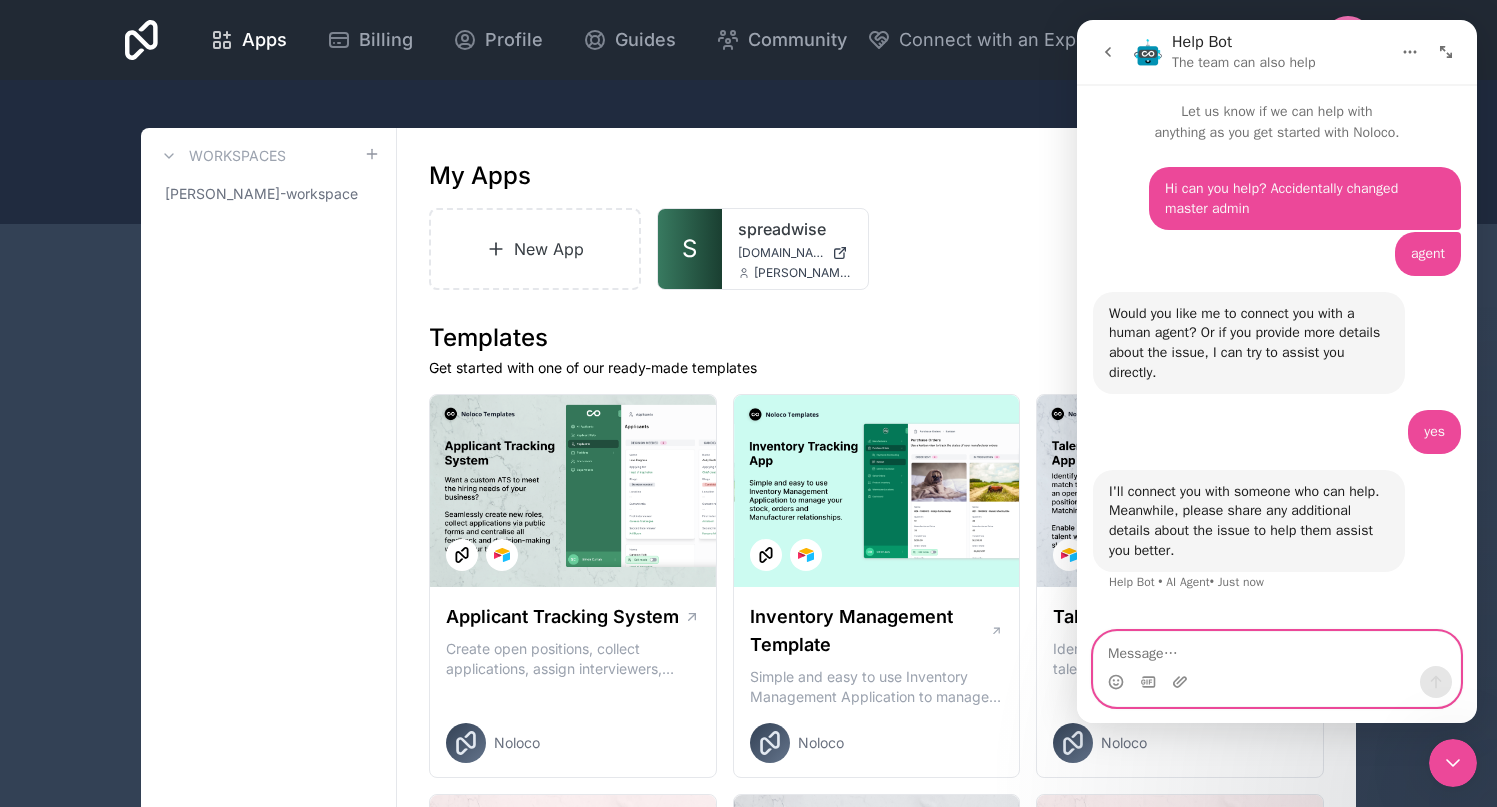 click at bounding box center (1277, 649) 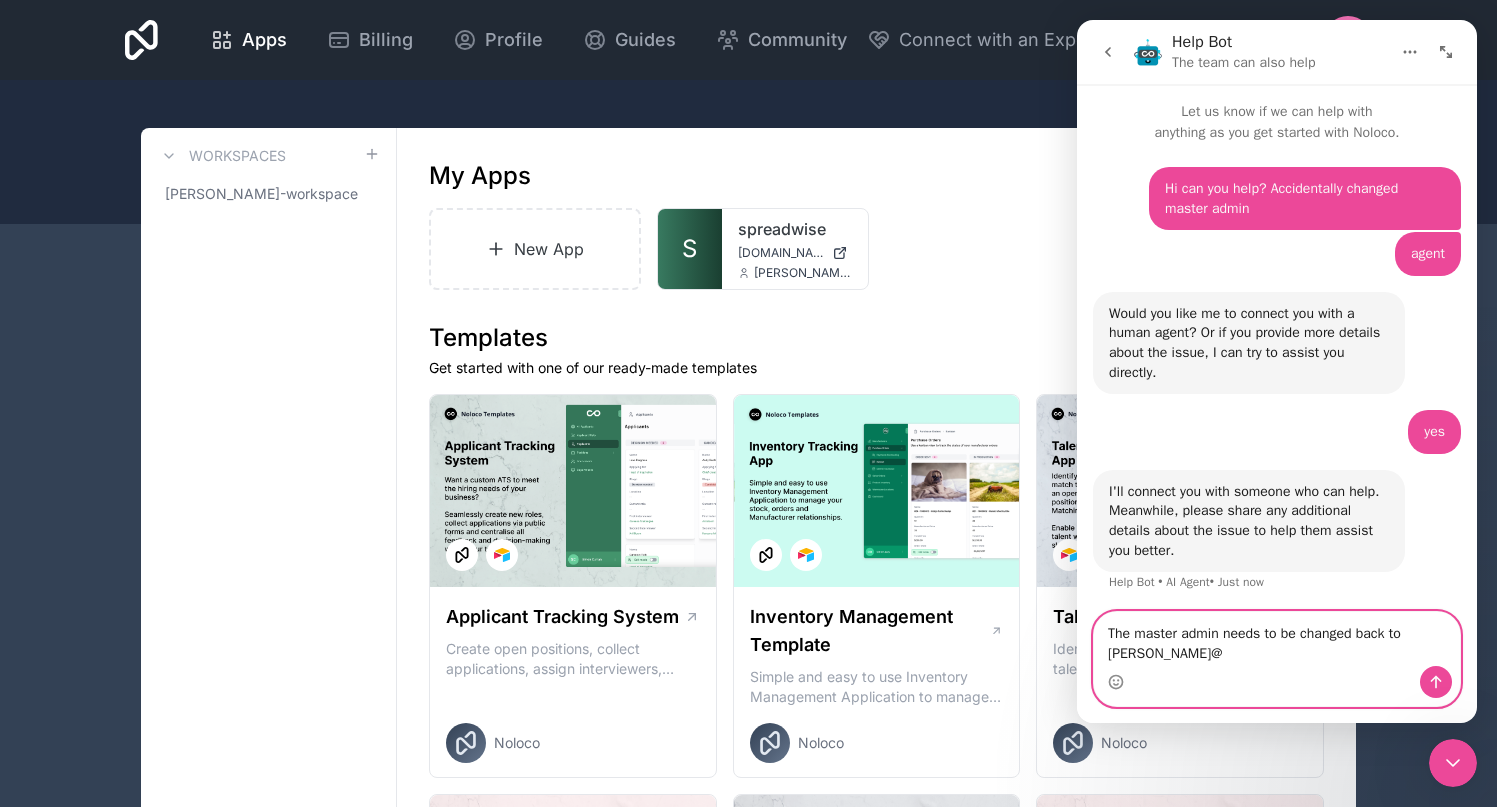 scroll, scrollTop: 2, scrollLeft: 0, axis: vertical 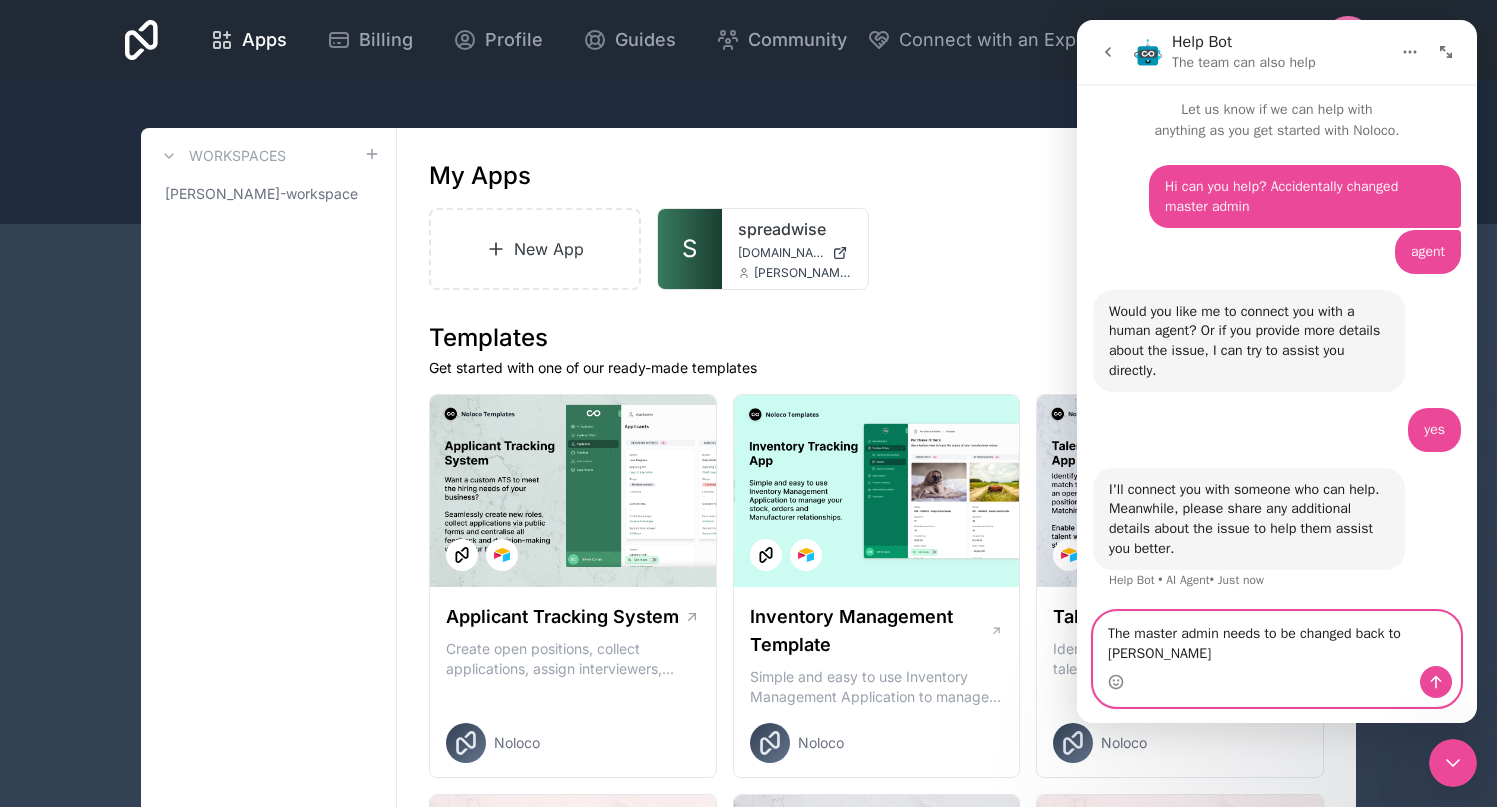 type on "The master admin needs to be changed back to [PERSON_NAME][EMAIL_ADDRESS]" 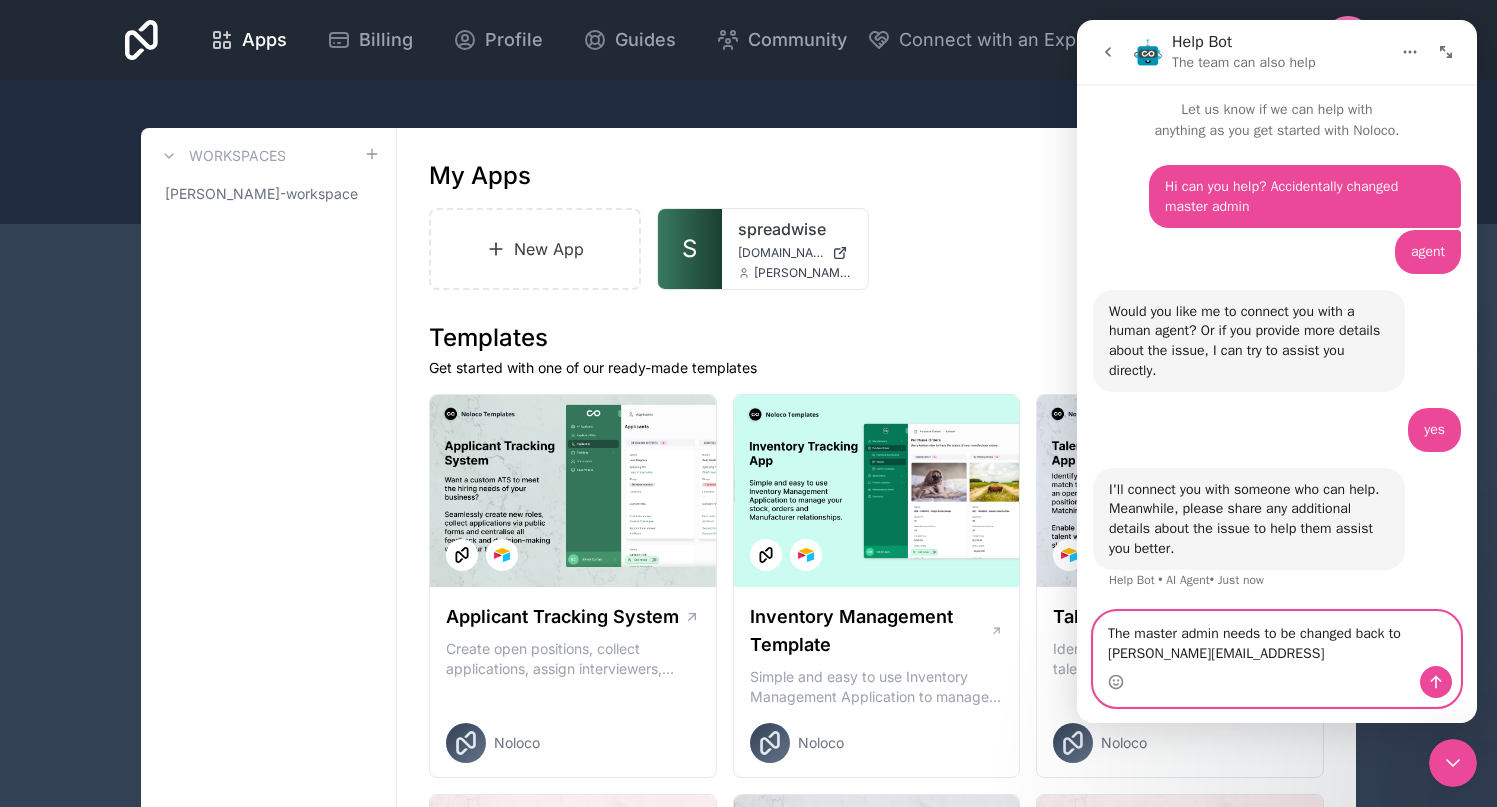 type 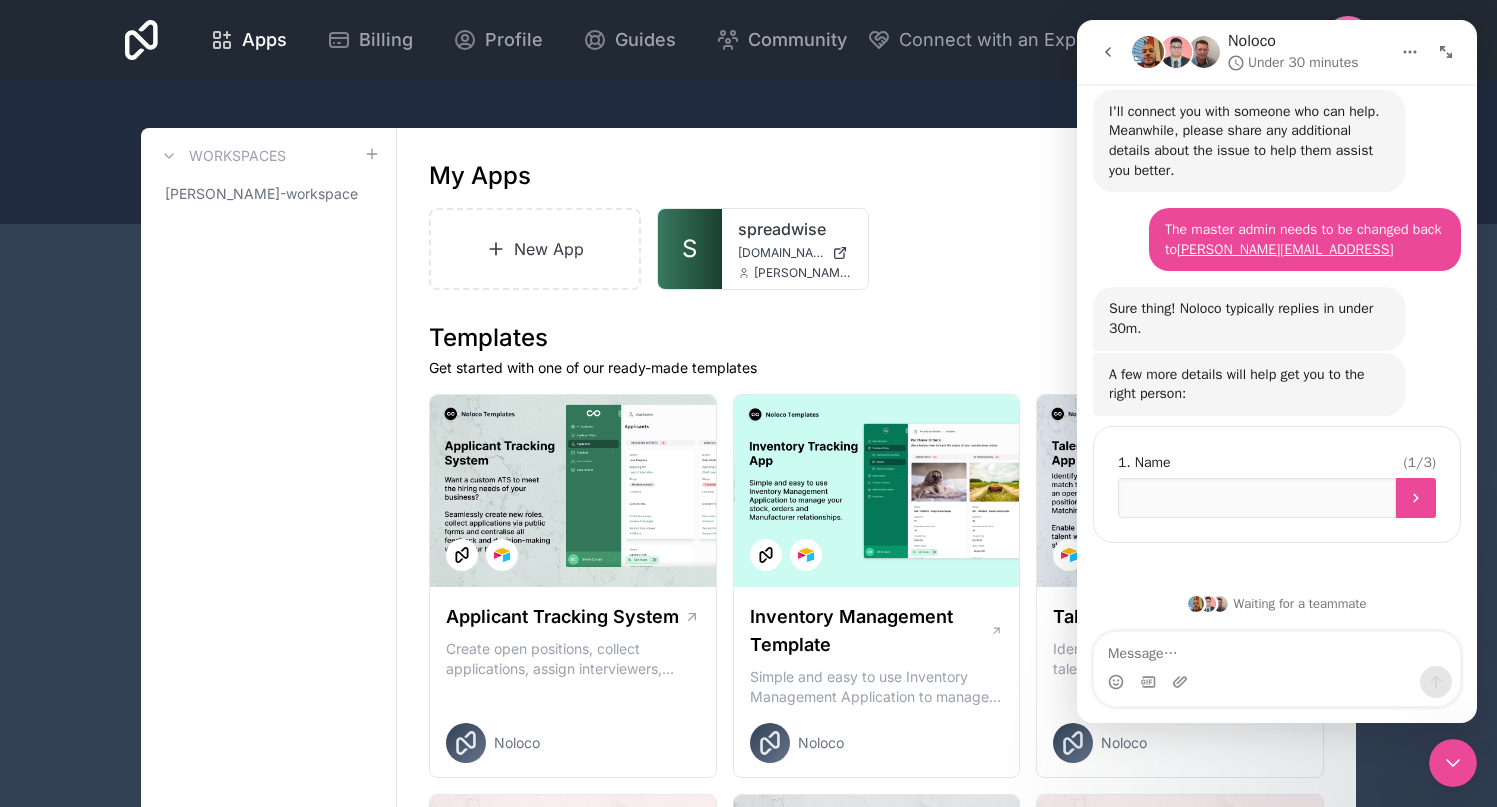 scroll, scrollTop: 413, scrollLeft: 0, axis: vertical 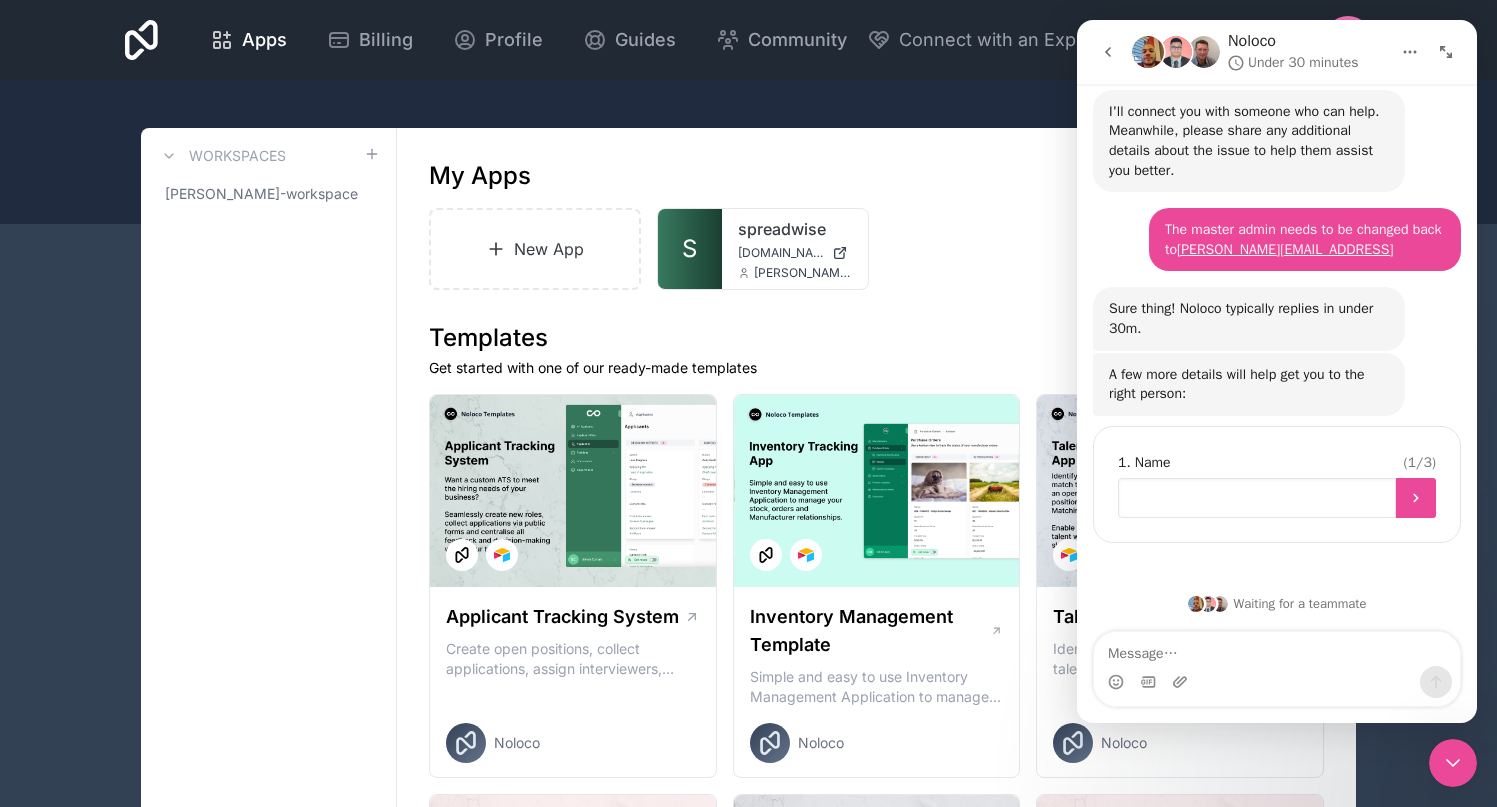 click at bounding box center [1257, 498] 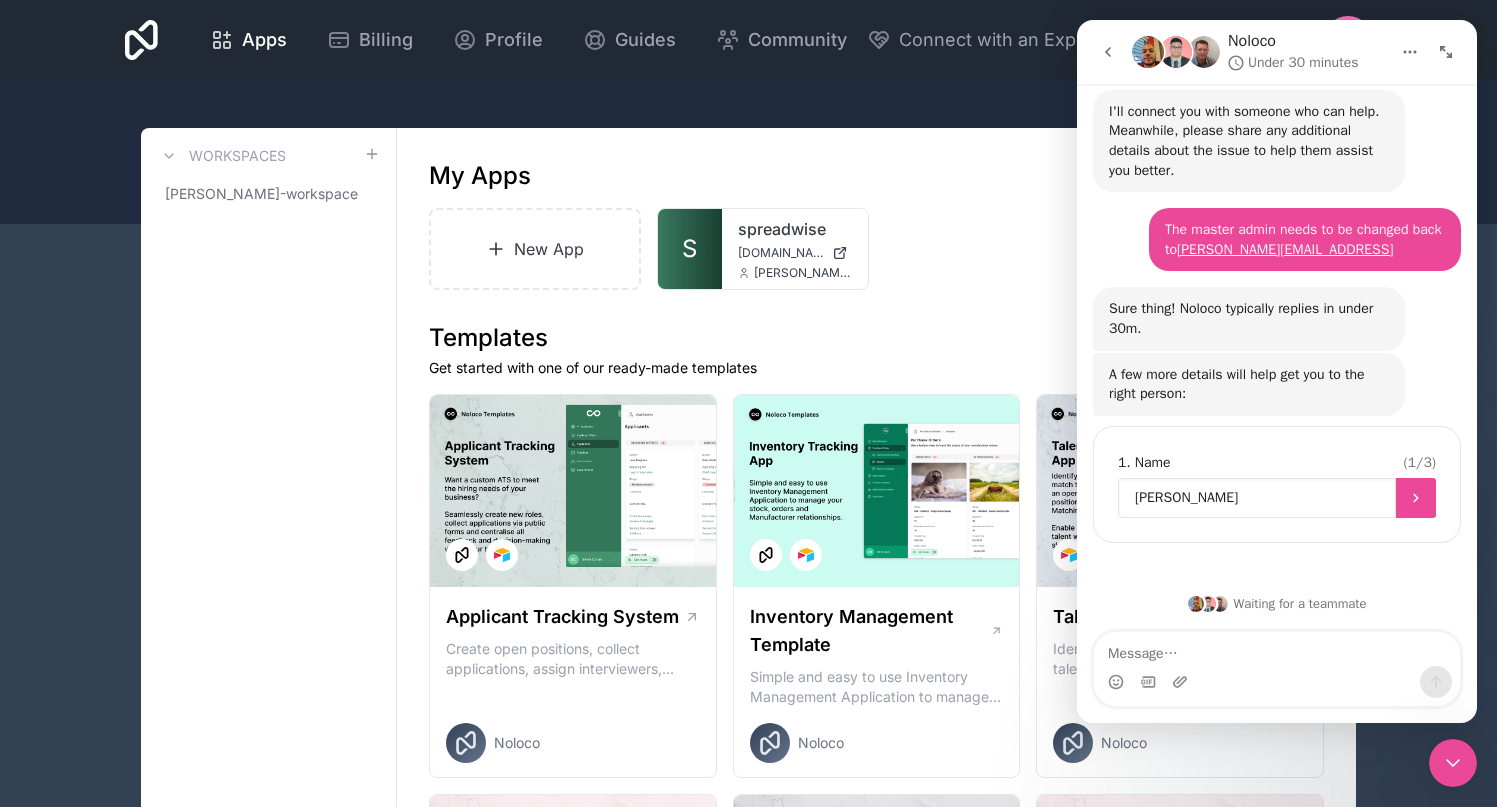 type on "[PERSON_NAME]" 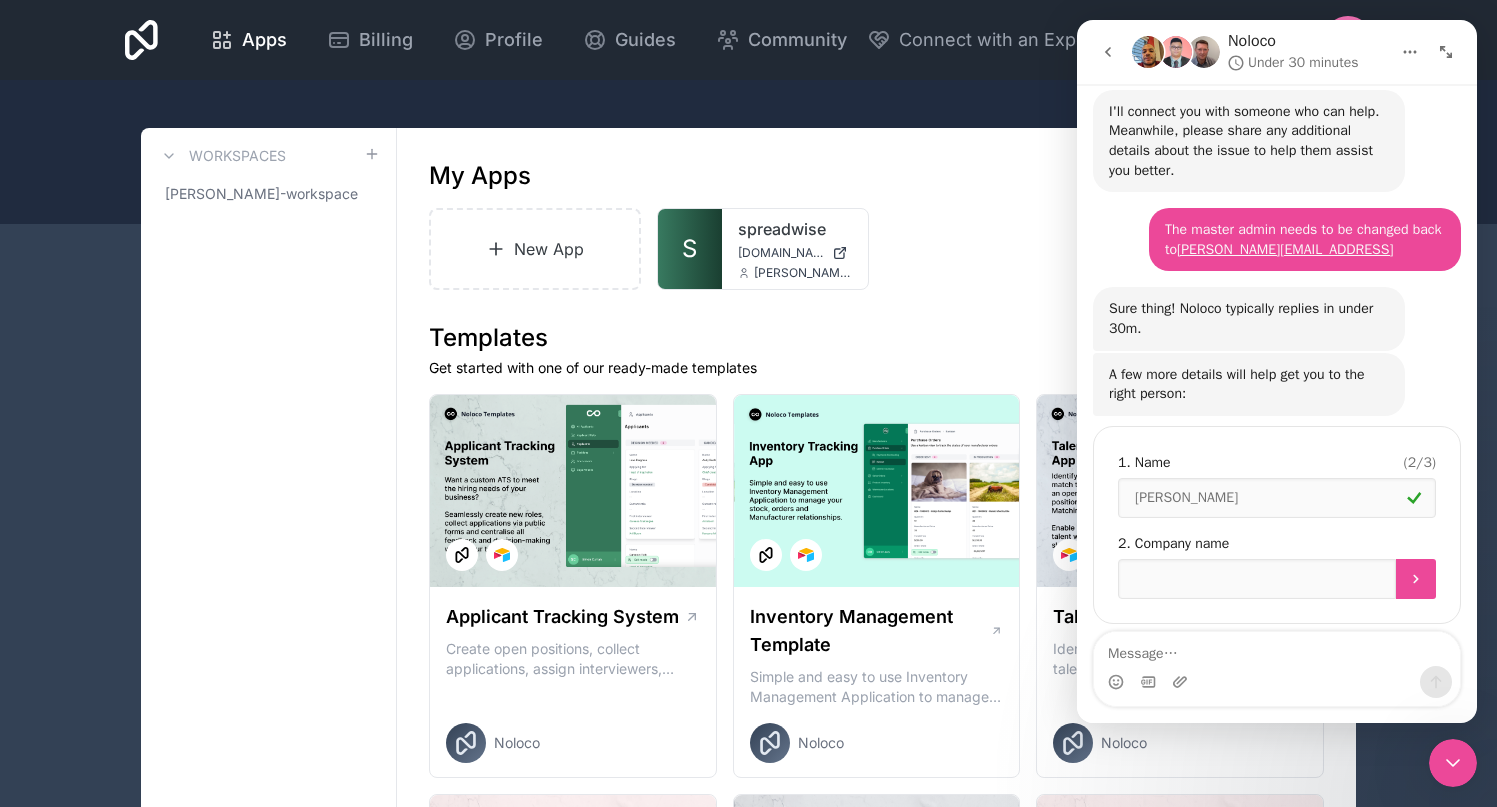 scroll, scrollTop: 494, scrollLeft: 0, axis: vertical 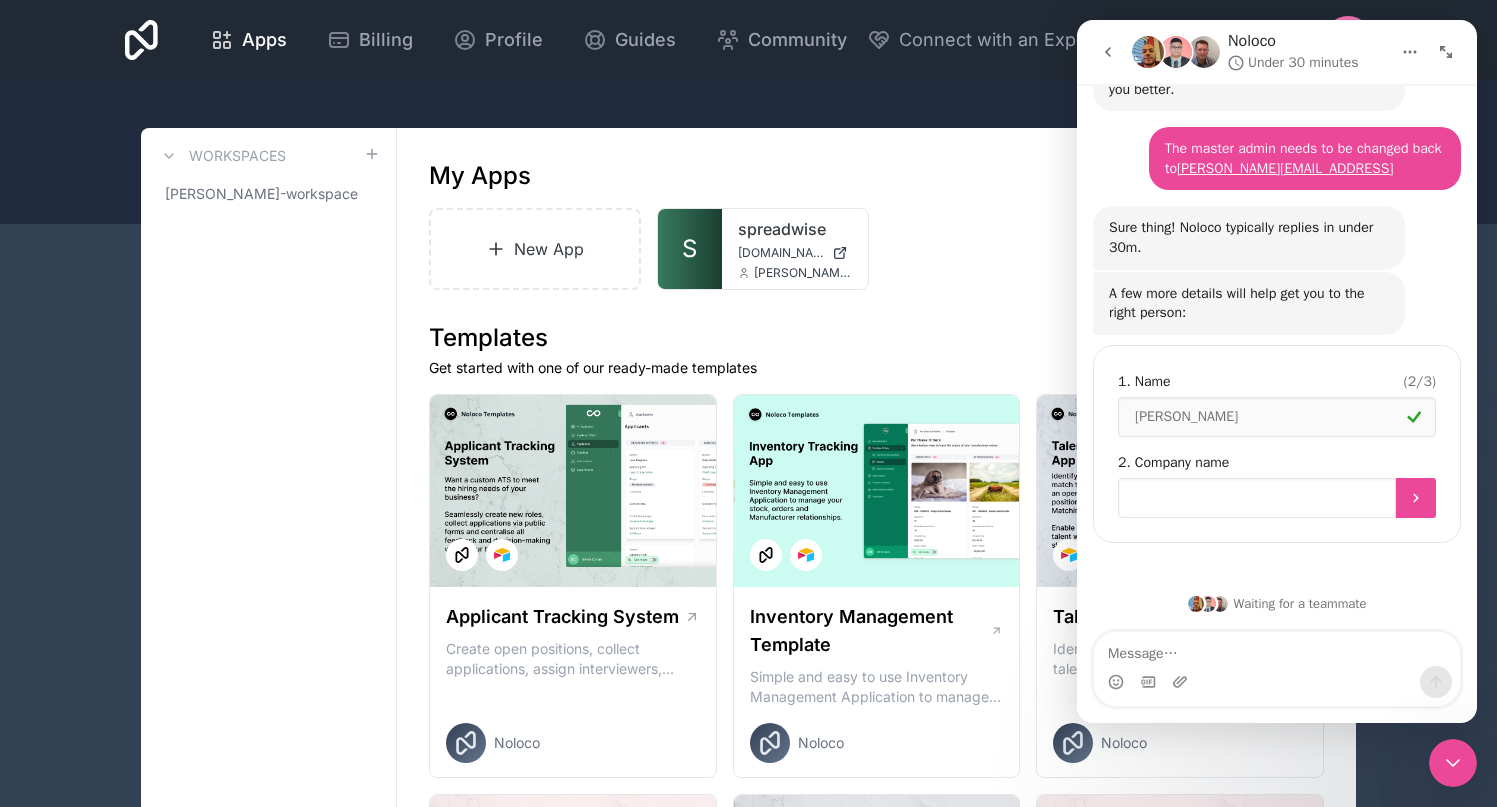 click at bounding box center [1257, 498] 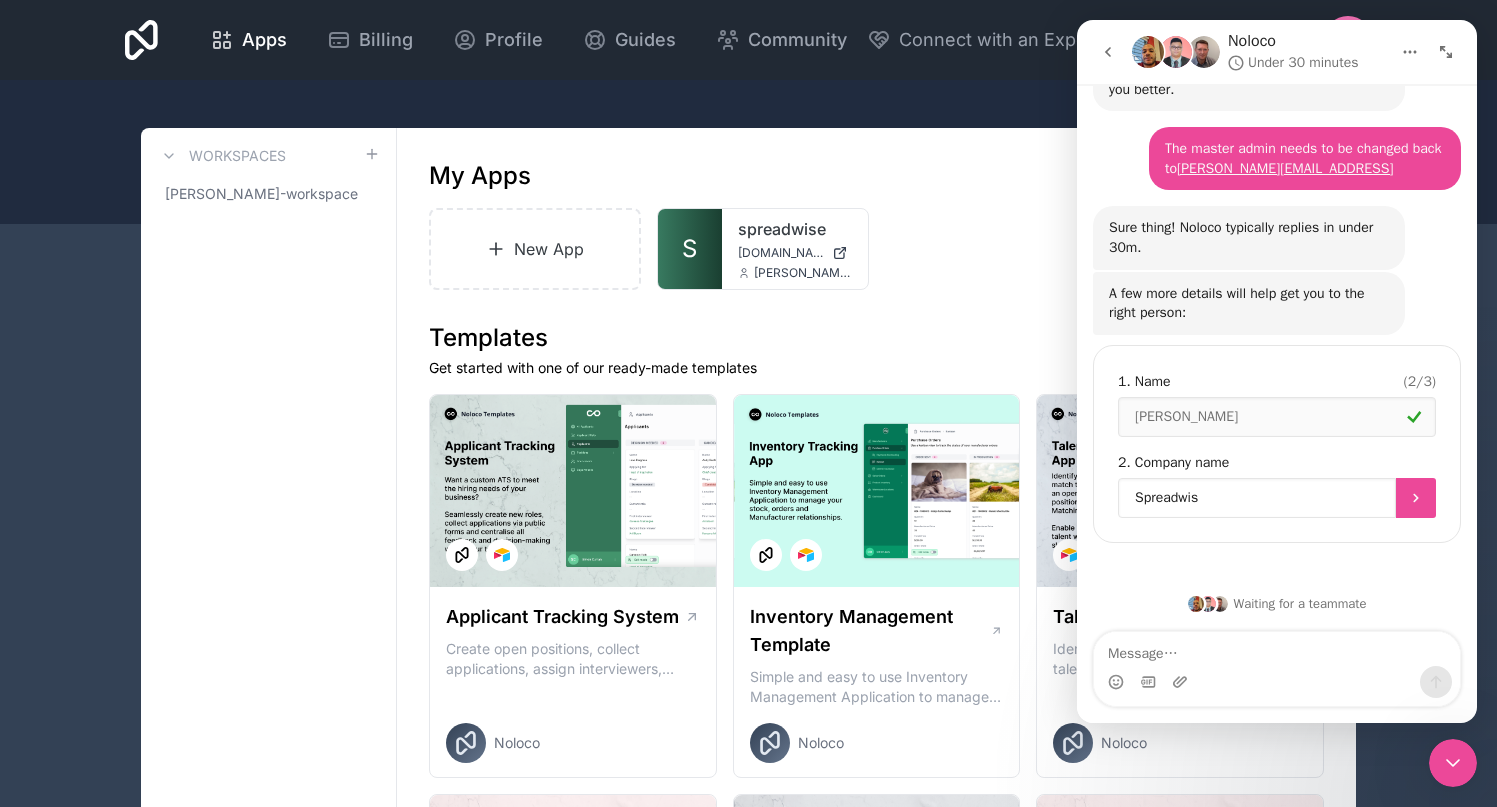 type on "Spreadwise" 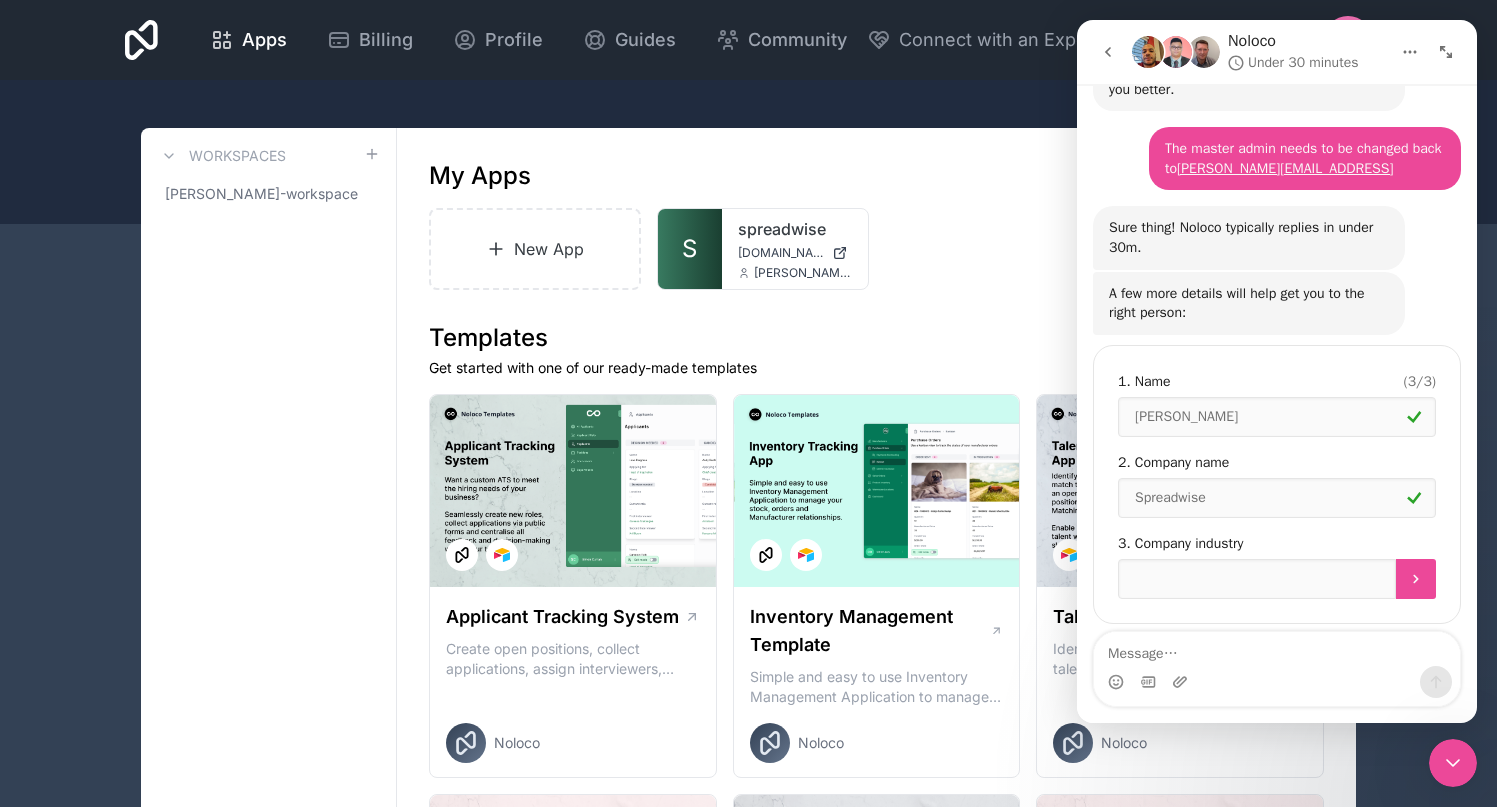 scroll, scrollTop: 575, scrollLeft: 0, axis: vertical 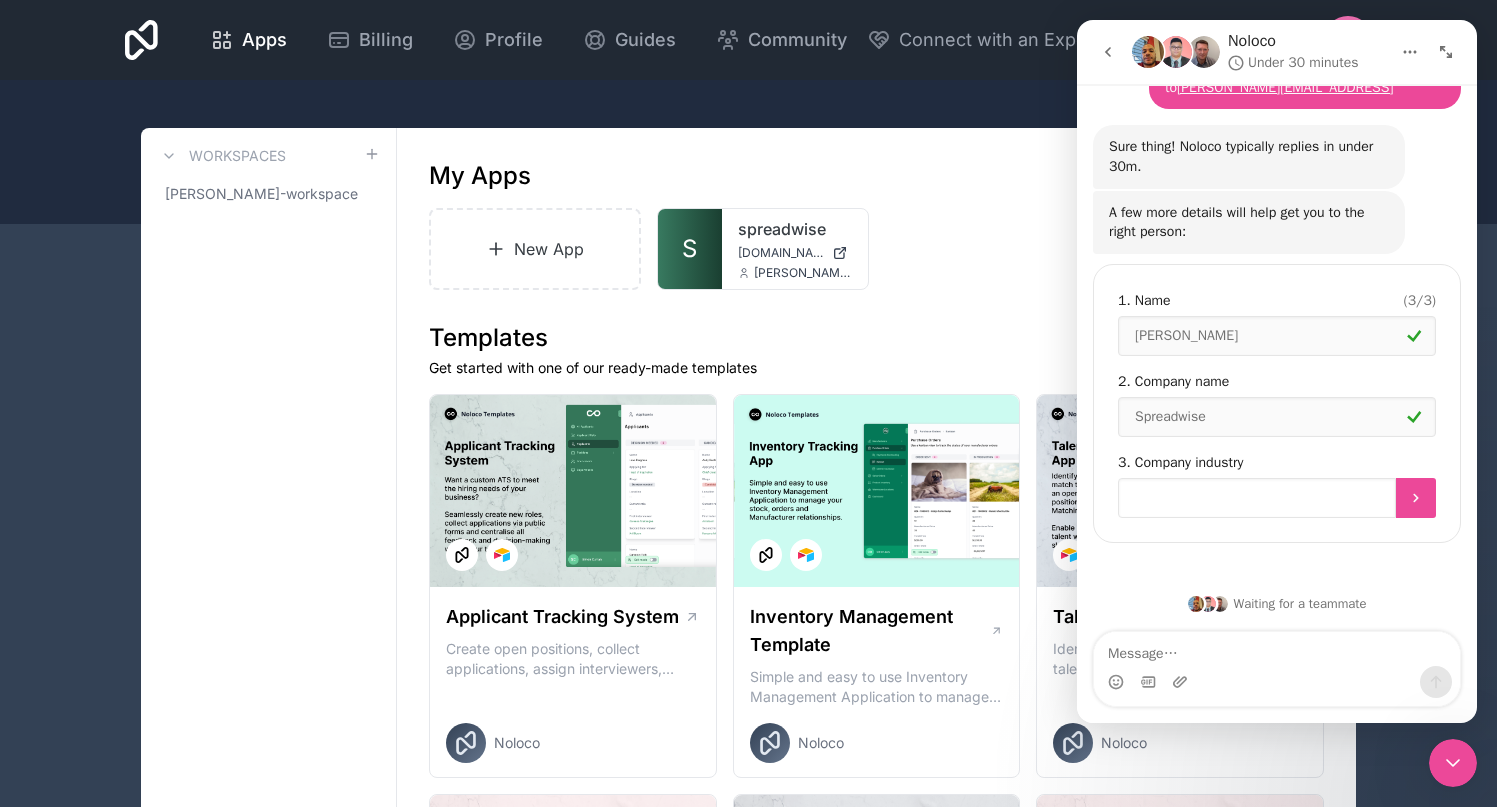 click at bounding box center [1257, 498] 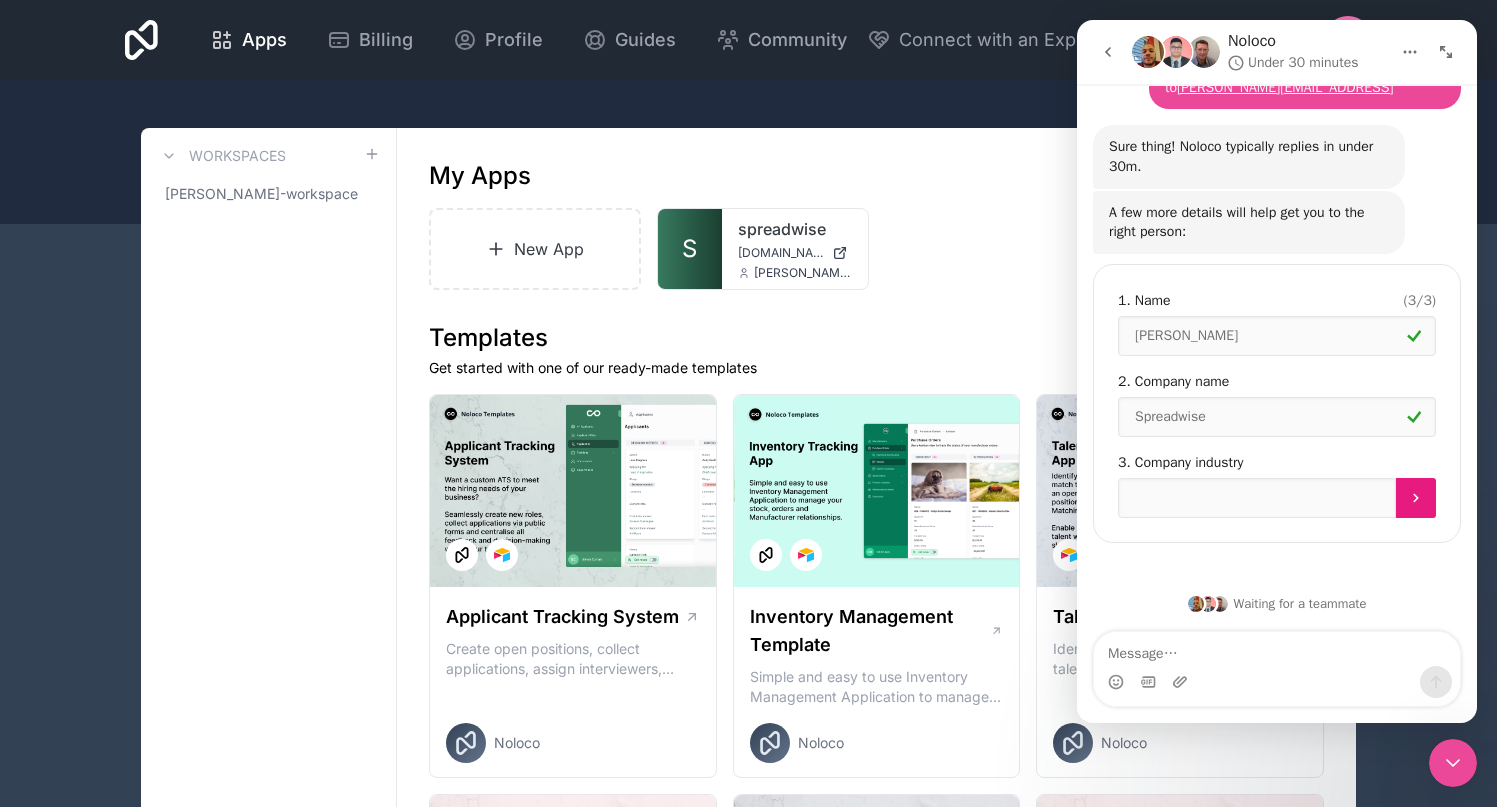 click at bounding box center (1416, 498) 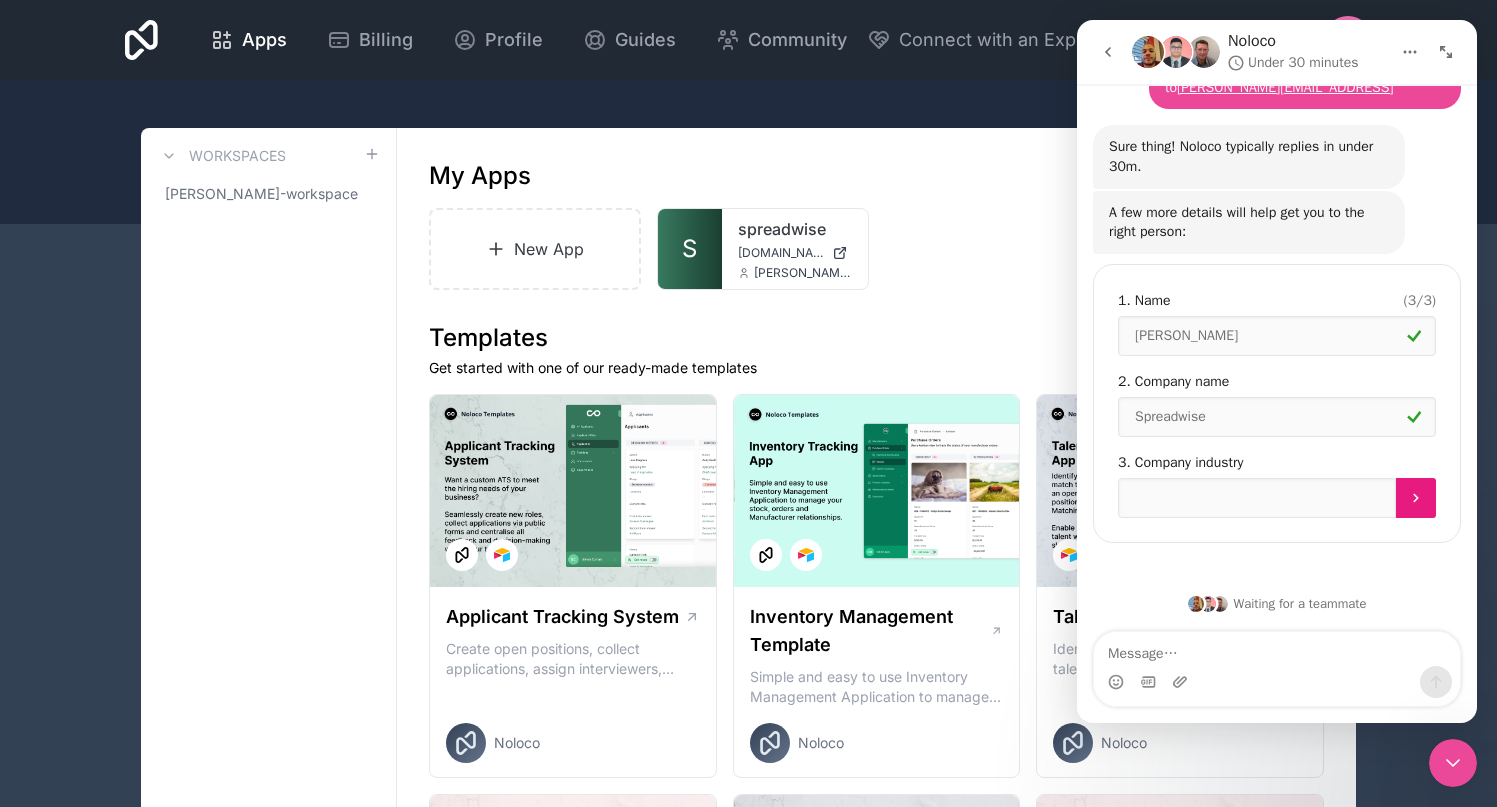 scroll, scrollTop: 598, scrollLeft: 0, axis: vertical 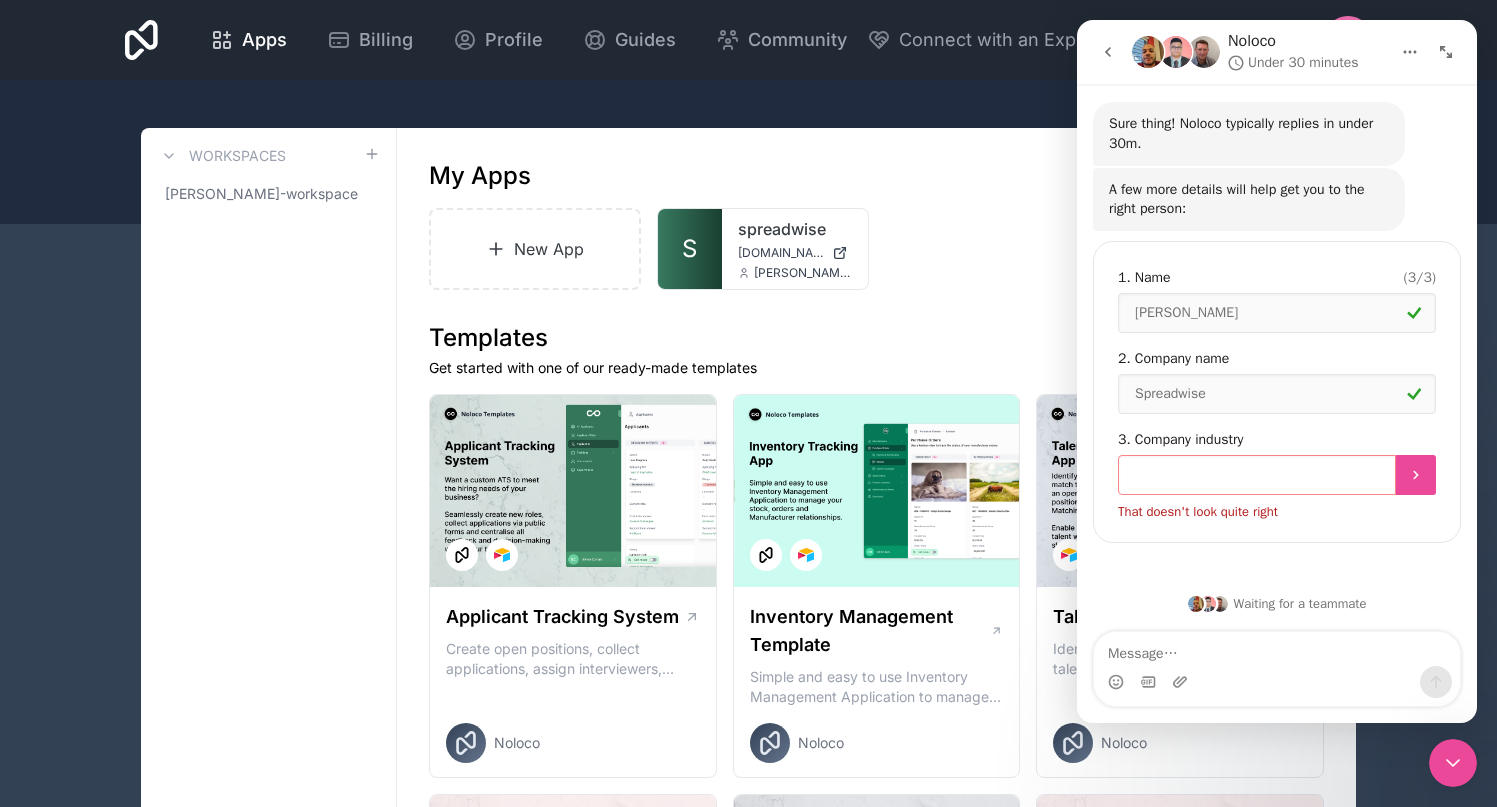 click at bounding box center (1257, 475) 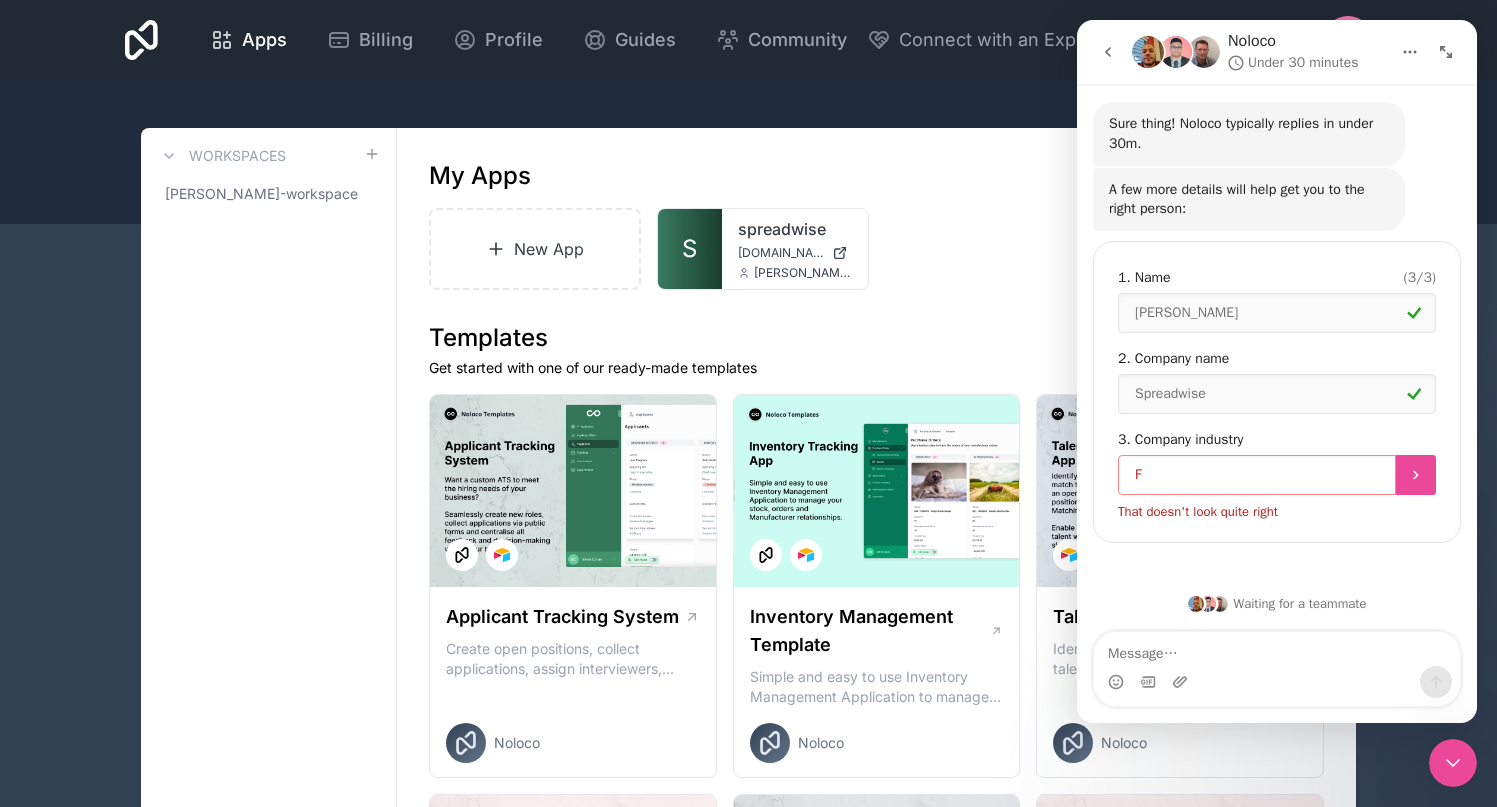 scroll, scrollTop: 575, scrollLeft: 0, axis: vertical 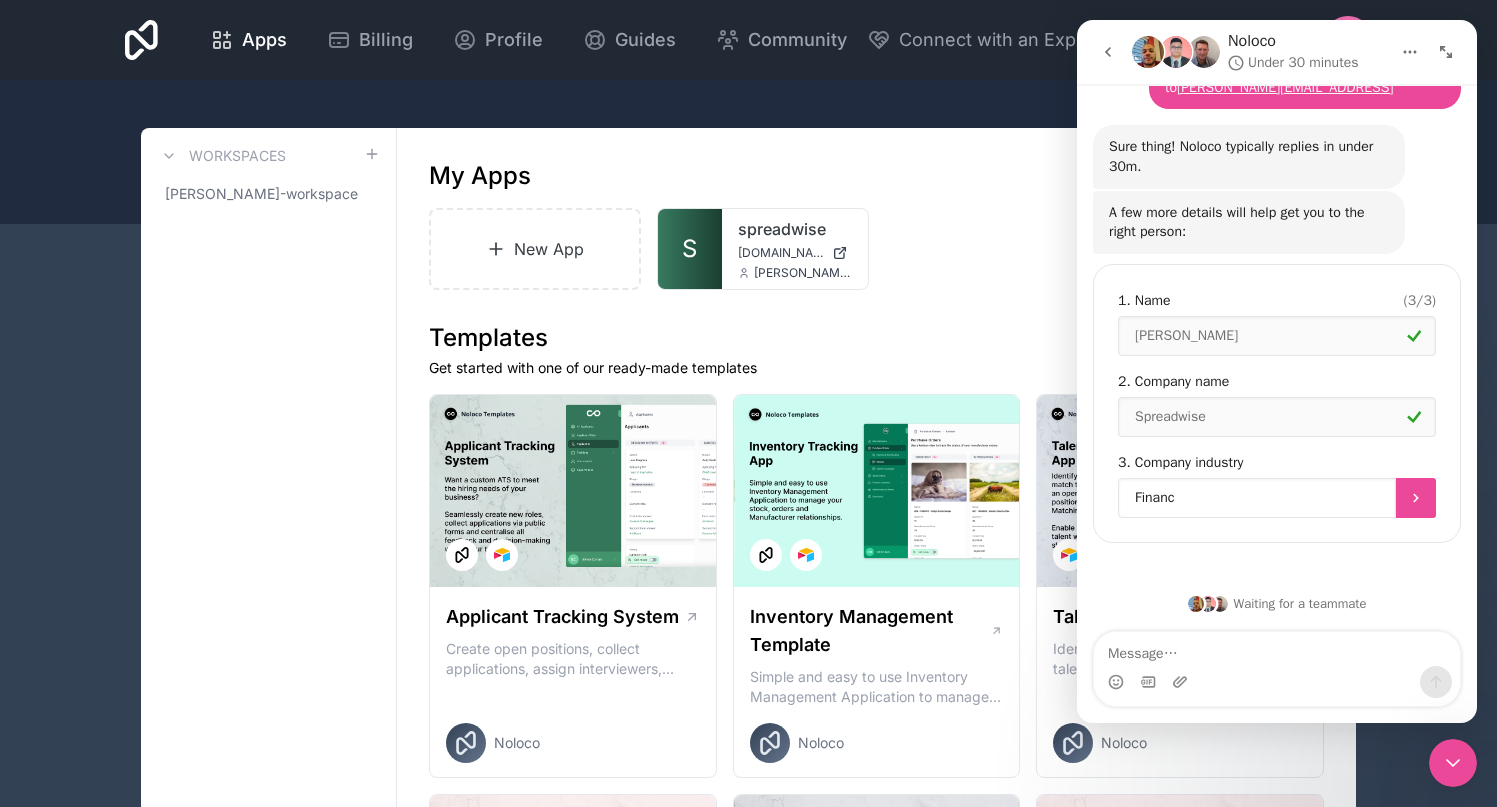 type on "Finance" 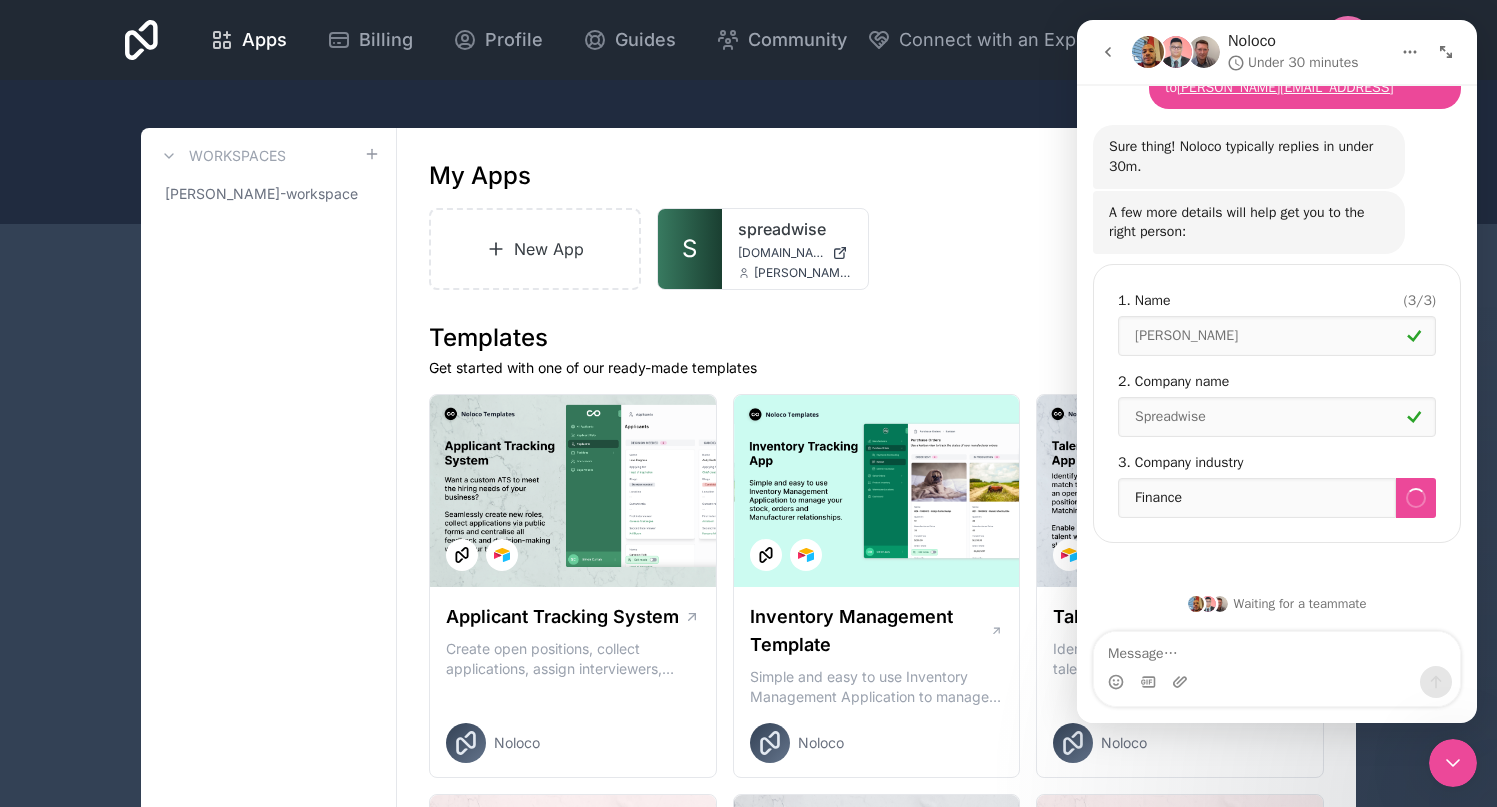 scroll, scrollTop: 628, scrollLeft: 0, axis: vertical 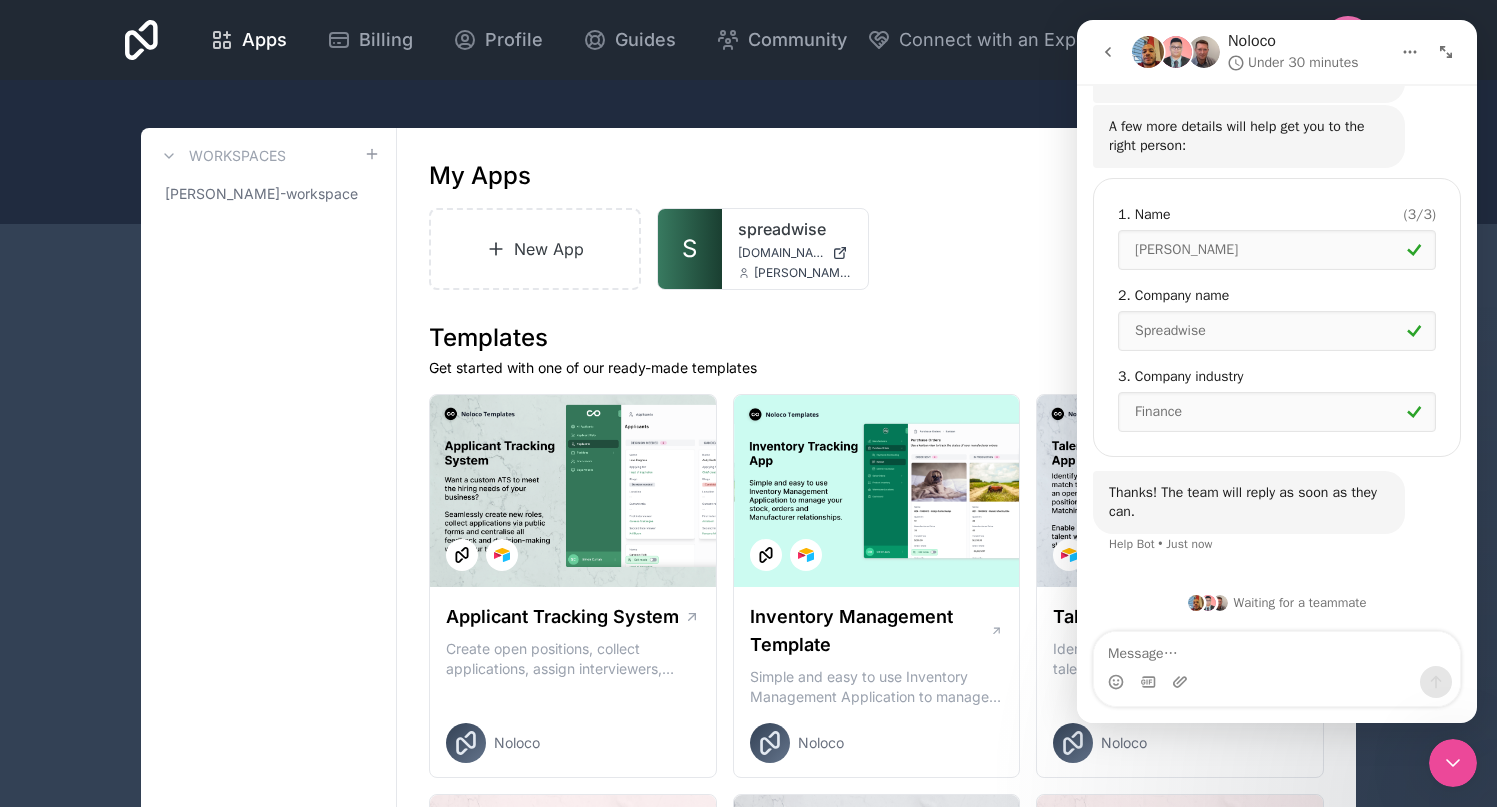 click 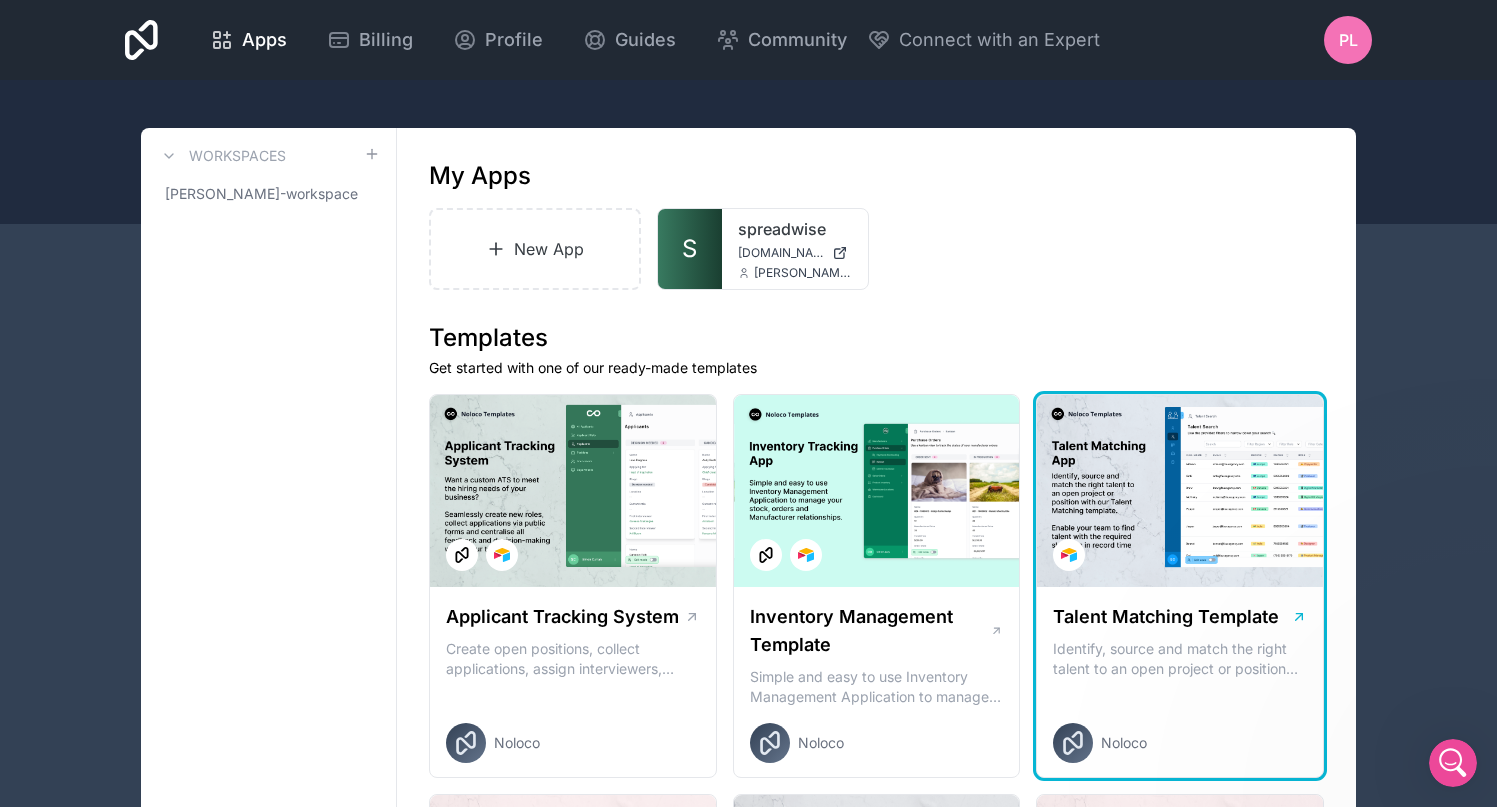 scroll, scrollTop: 0, scrollLeft: 0, axis: both 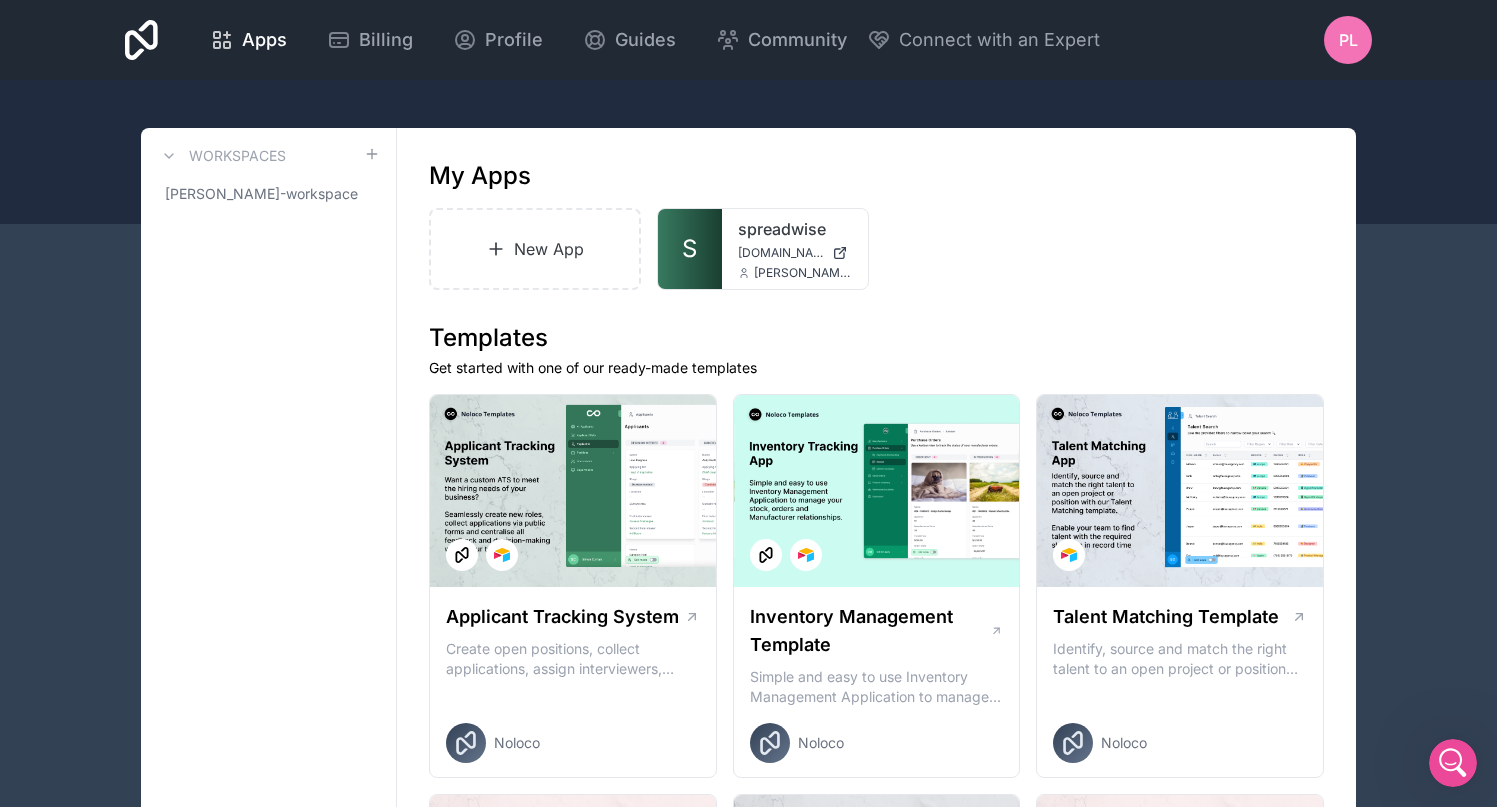 click on "PL" at bounding box center (1348, 40) 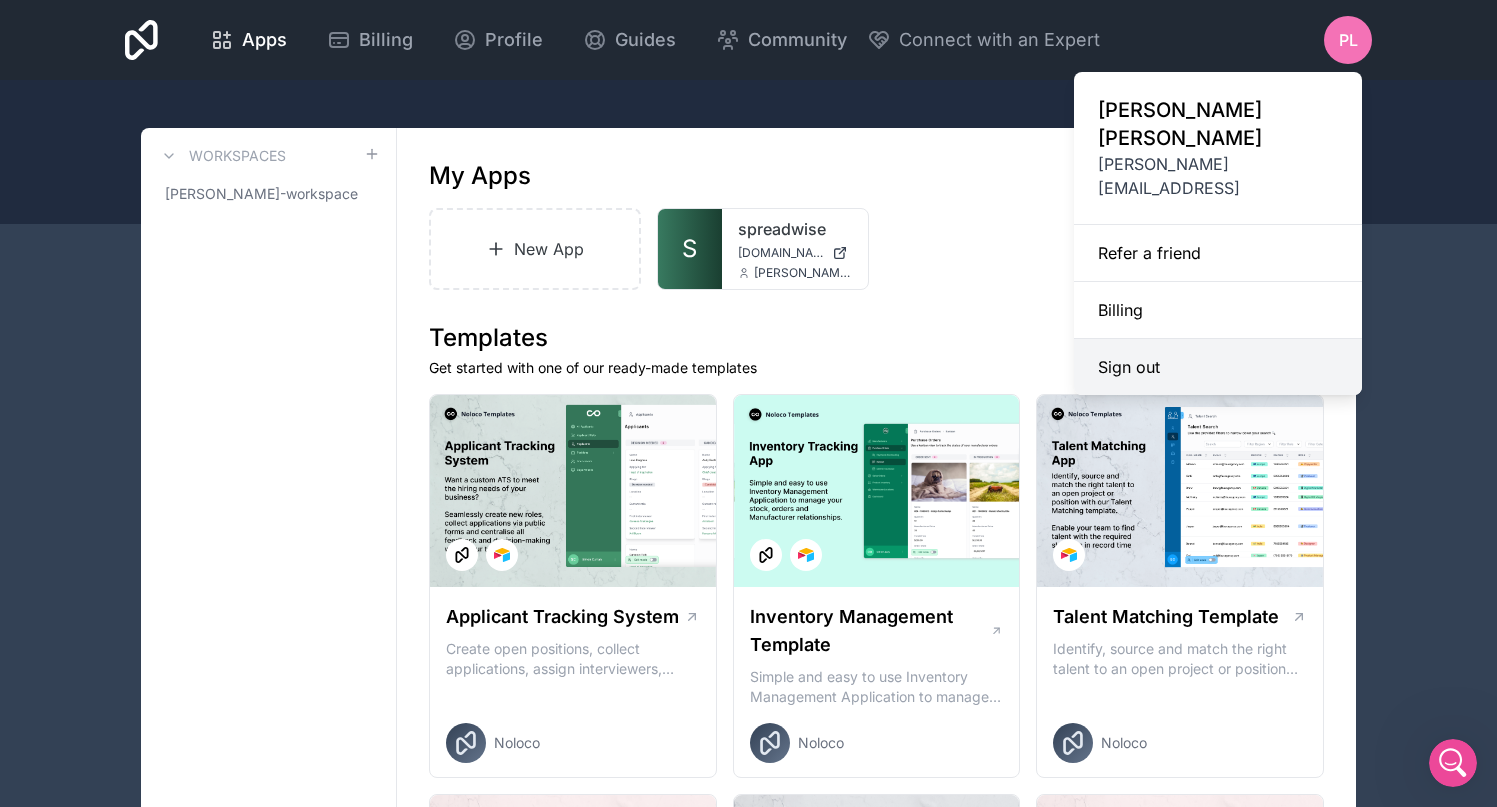 click on "Sign out" at bounding box center [1218, 367] 